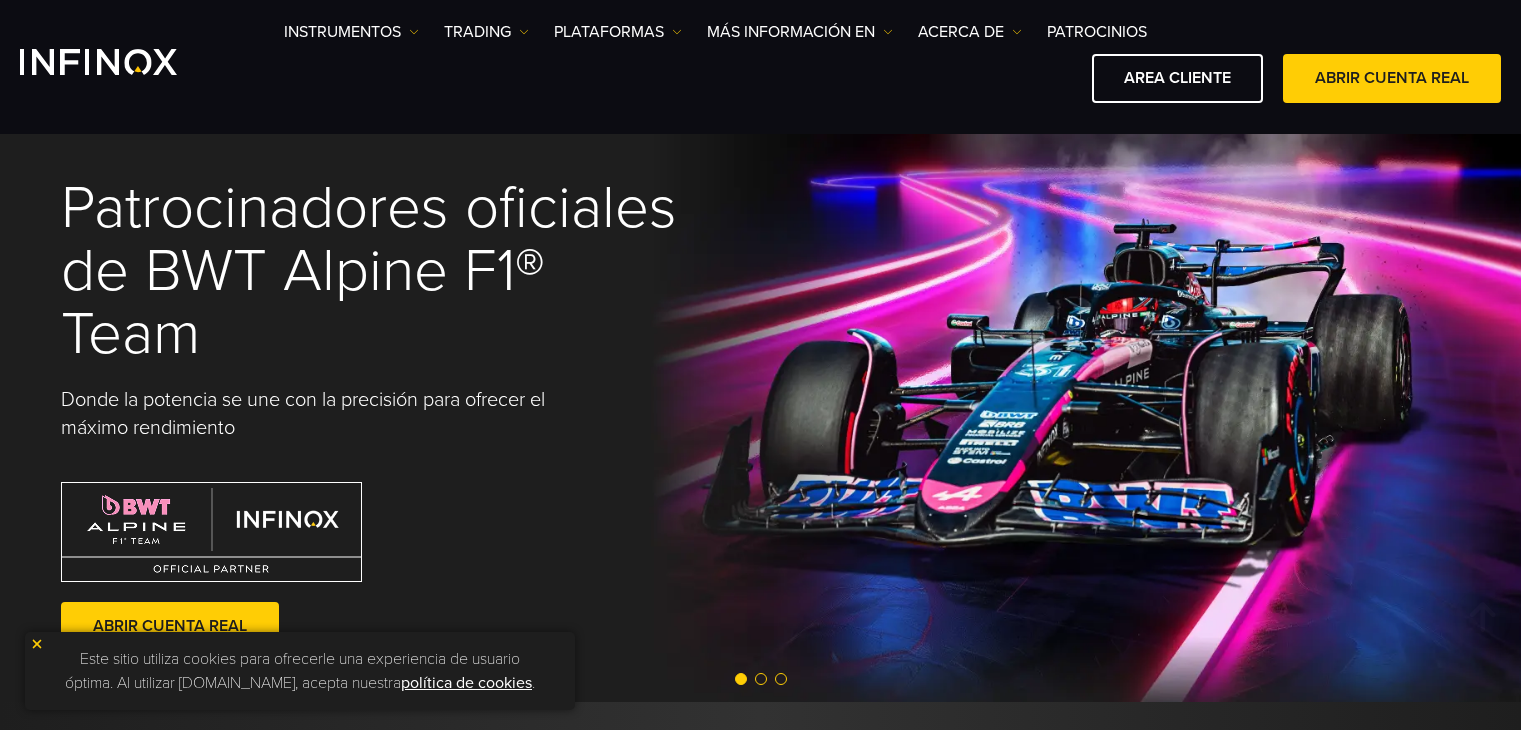 scroll, scrollTop: 900, scrollLeft: 0, axis: vertical 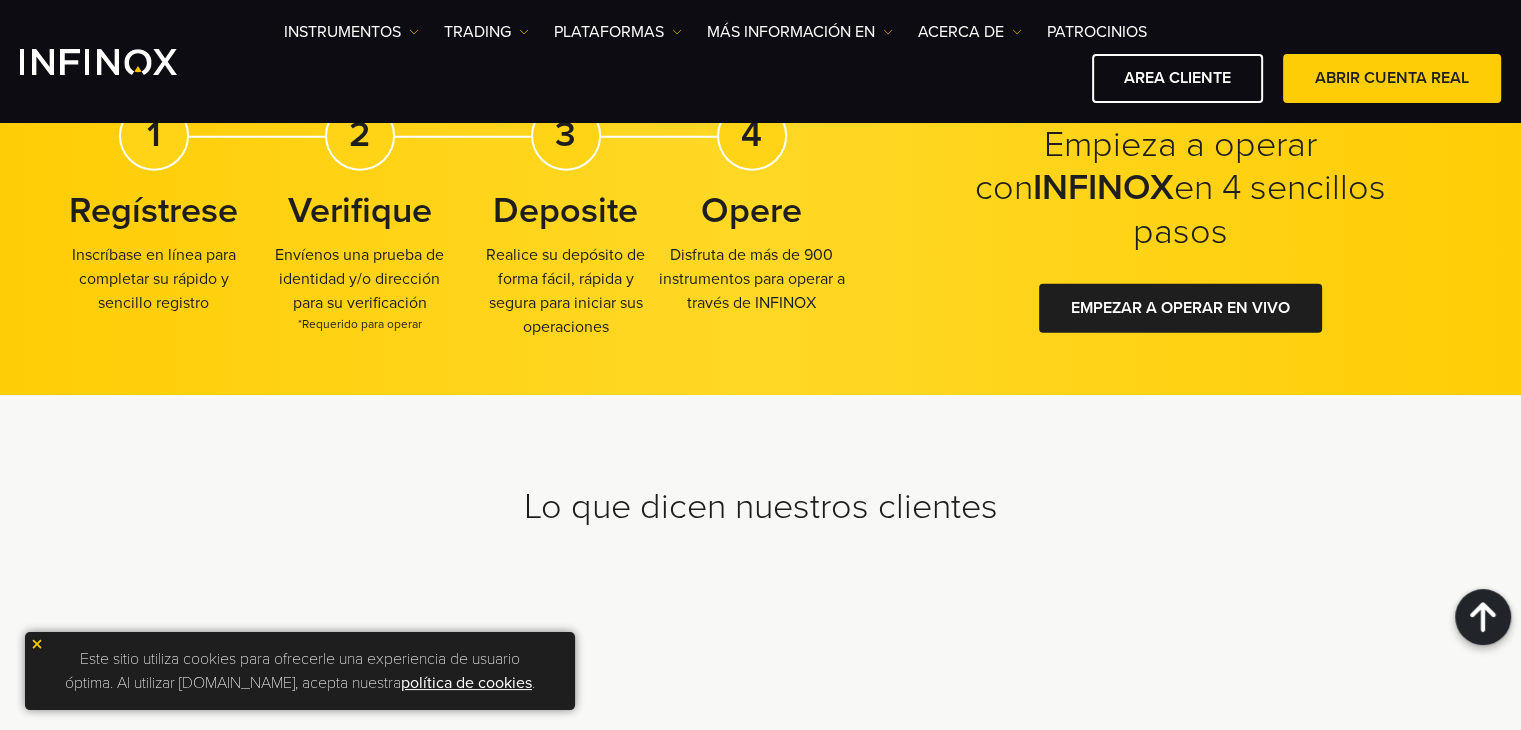 click at bounding box center (37, 644) 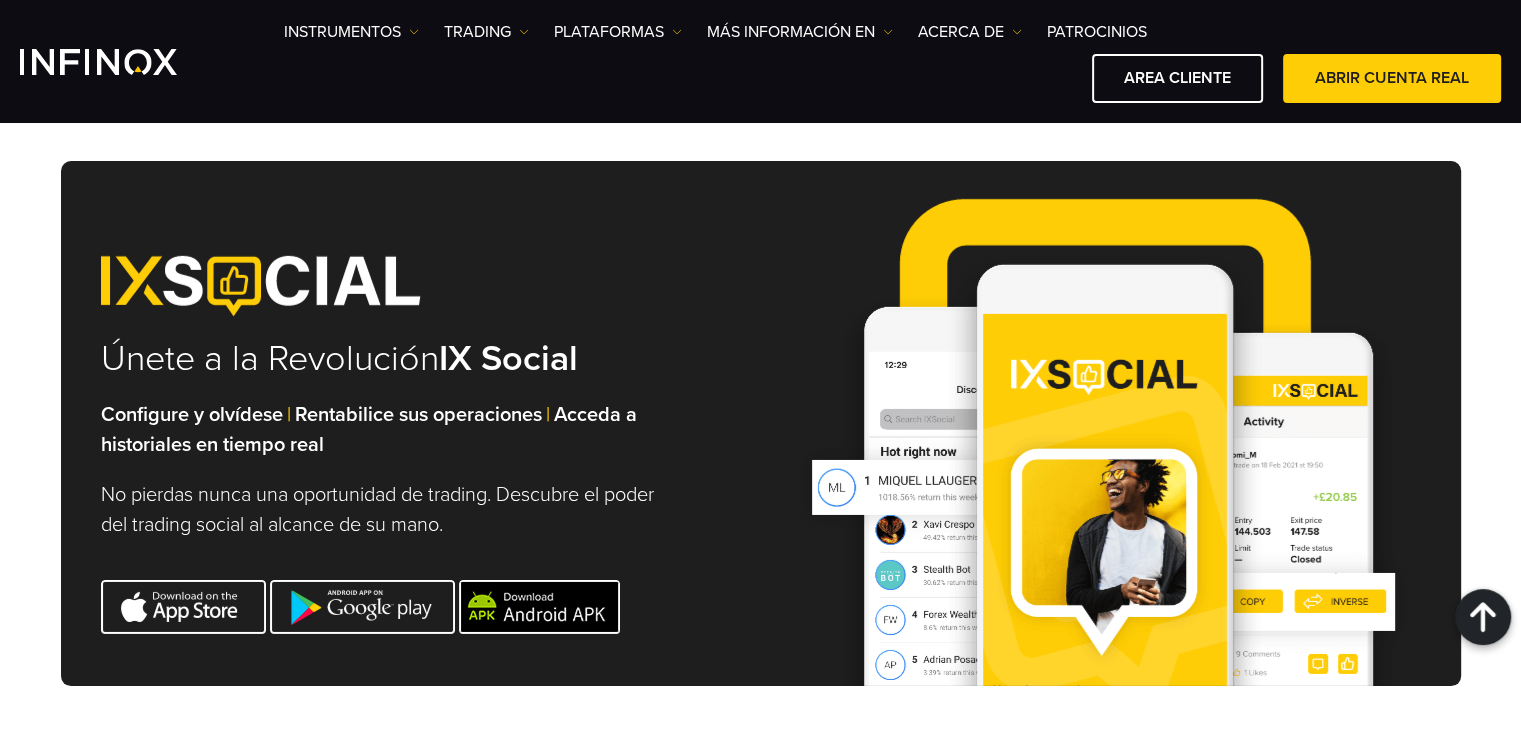 scroll, scrollTop: 7304, scrollLeft: 0, axis: vertical 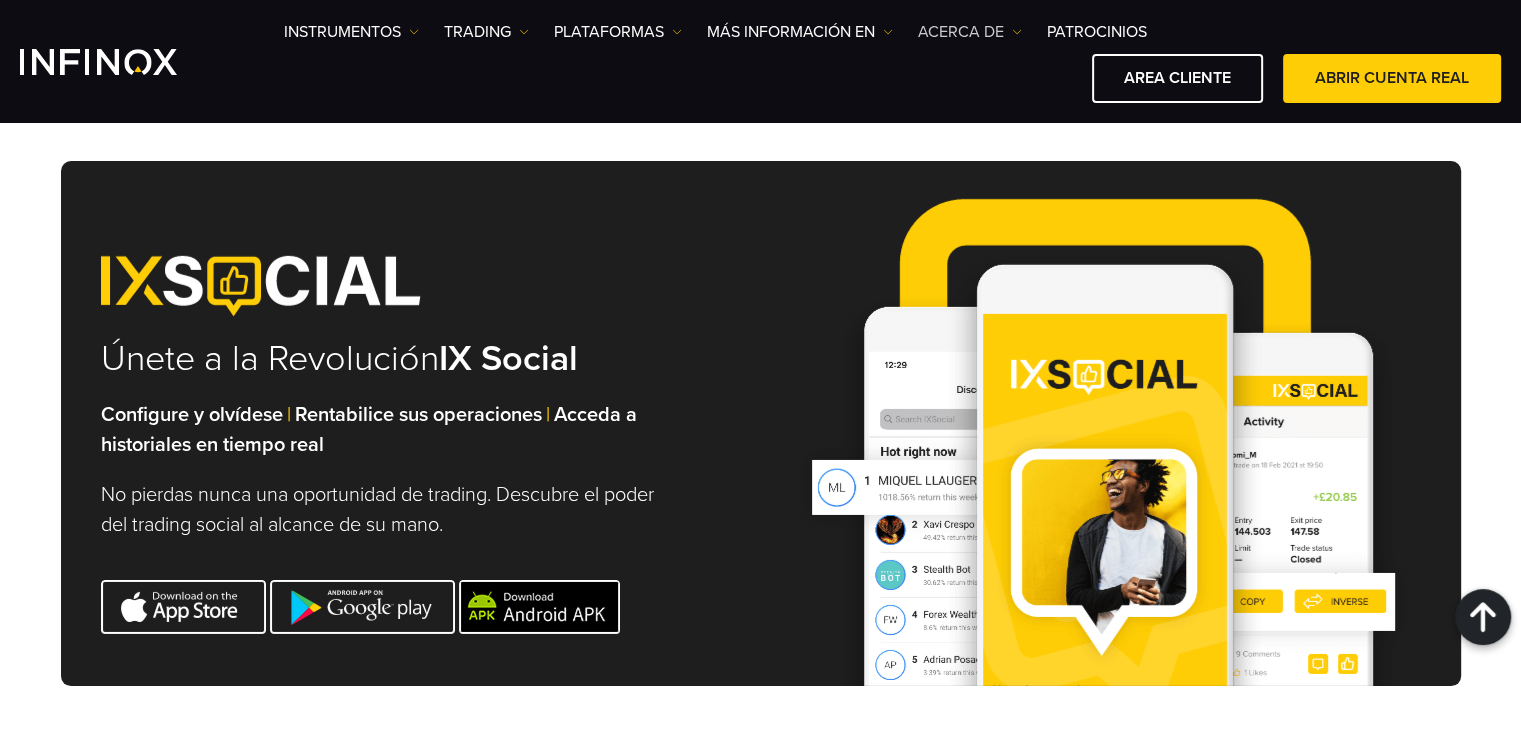 click on "ACERCA DE" at bounding box center [970, 32] 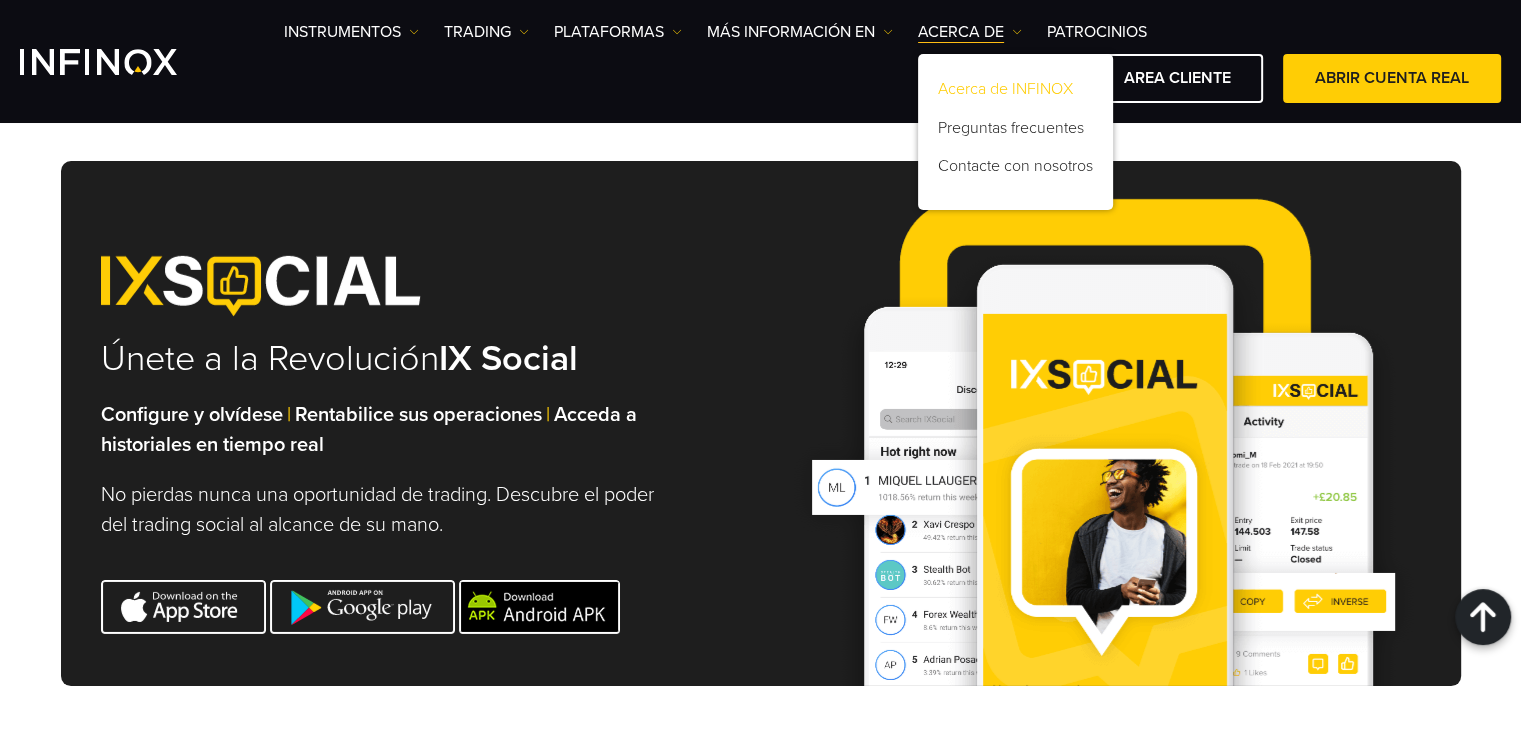 click on "Acerca de INFINOX" at bounding box center (1015, 93) 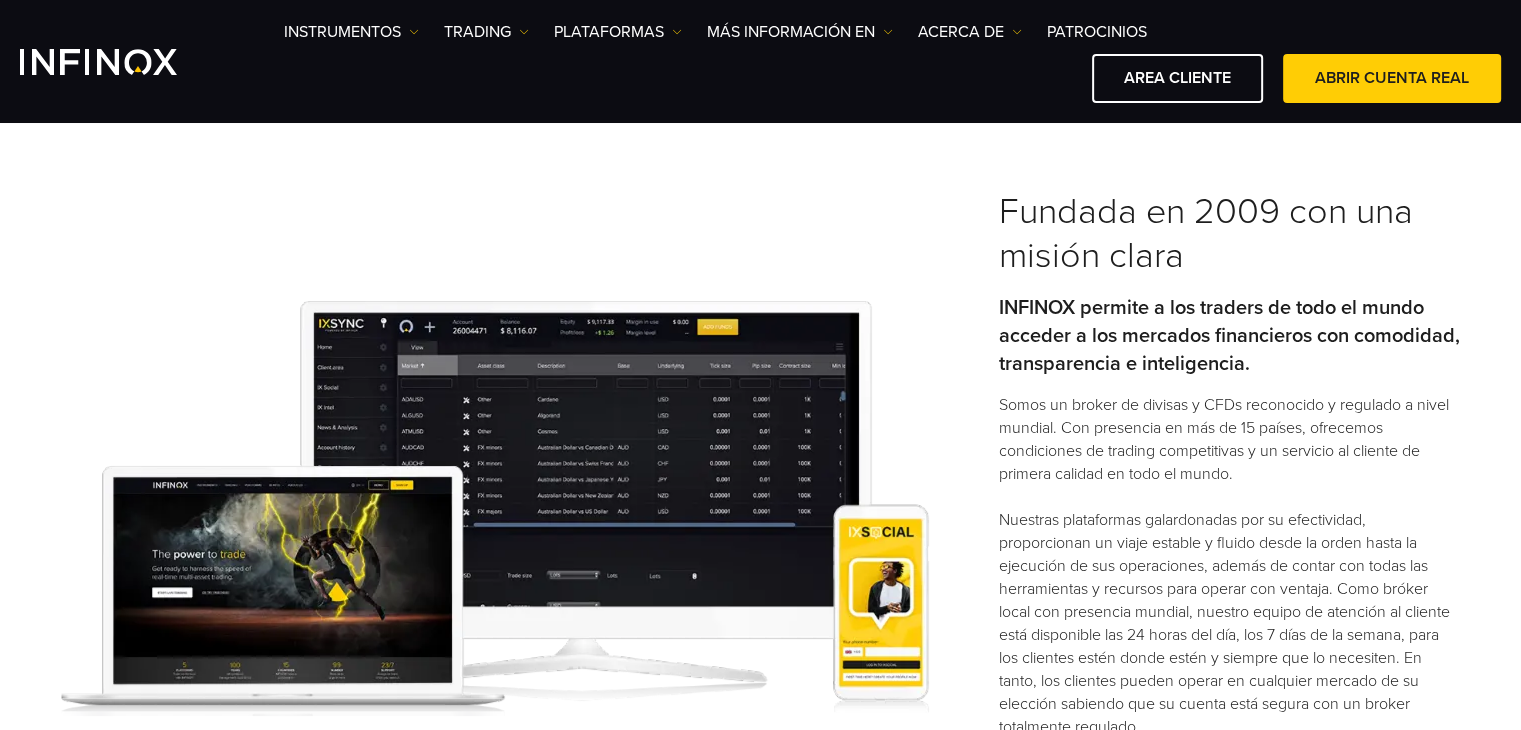 scroll, scrollTop: 0, scrollLeft: 0, axis: both 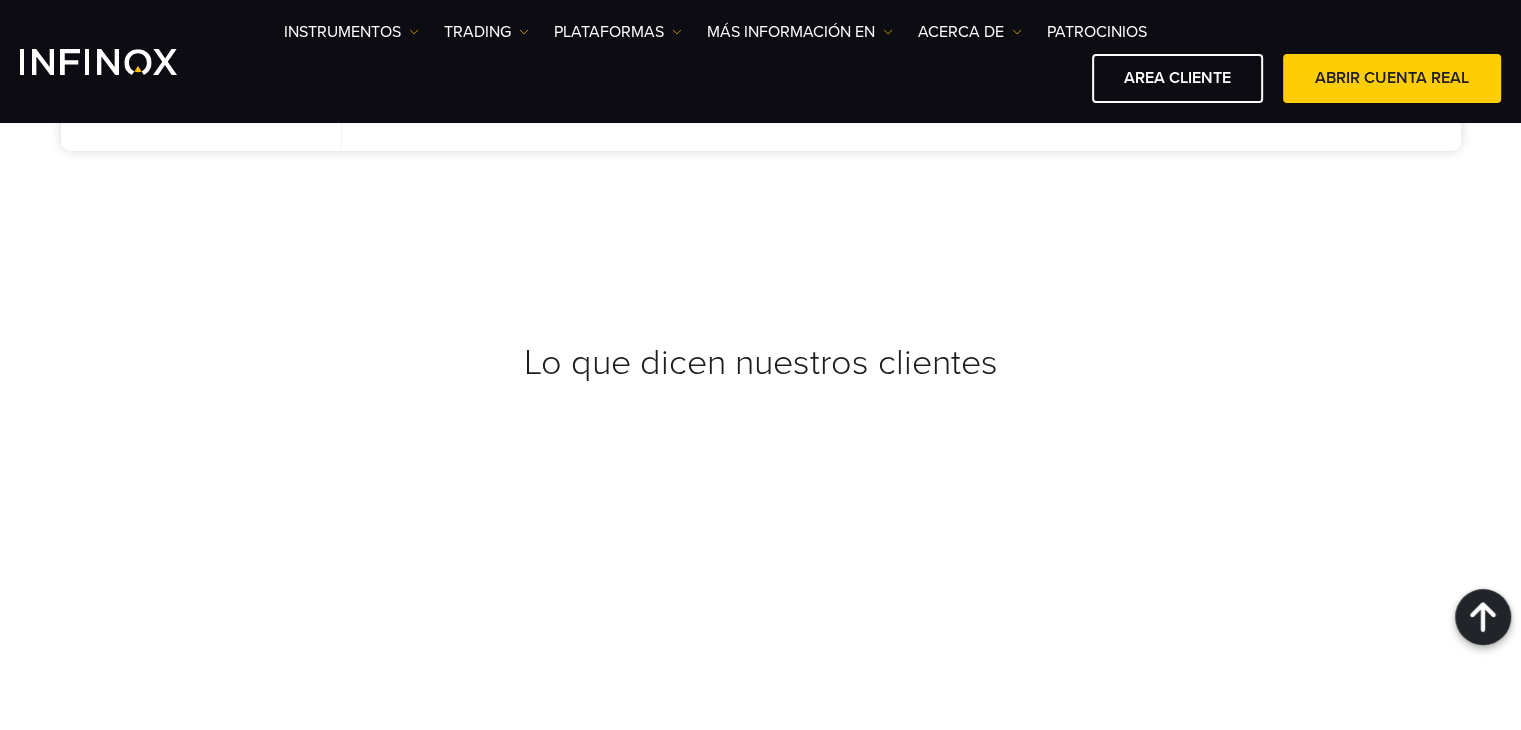 click on "Preguntas frecuentes" at bounding box center [769, 1327] 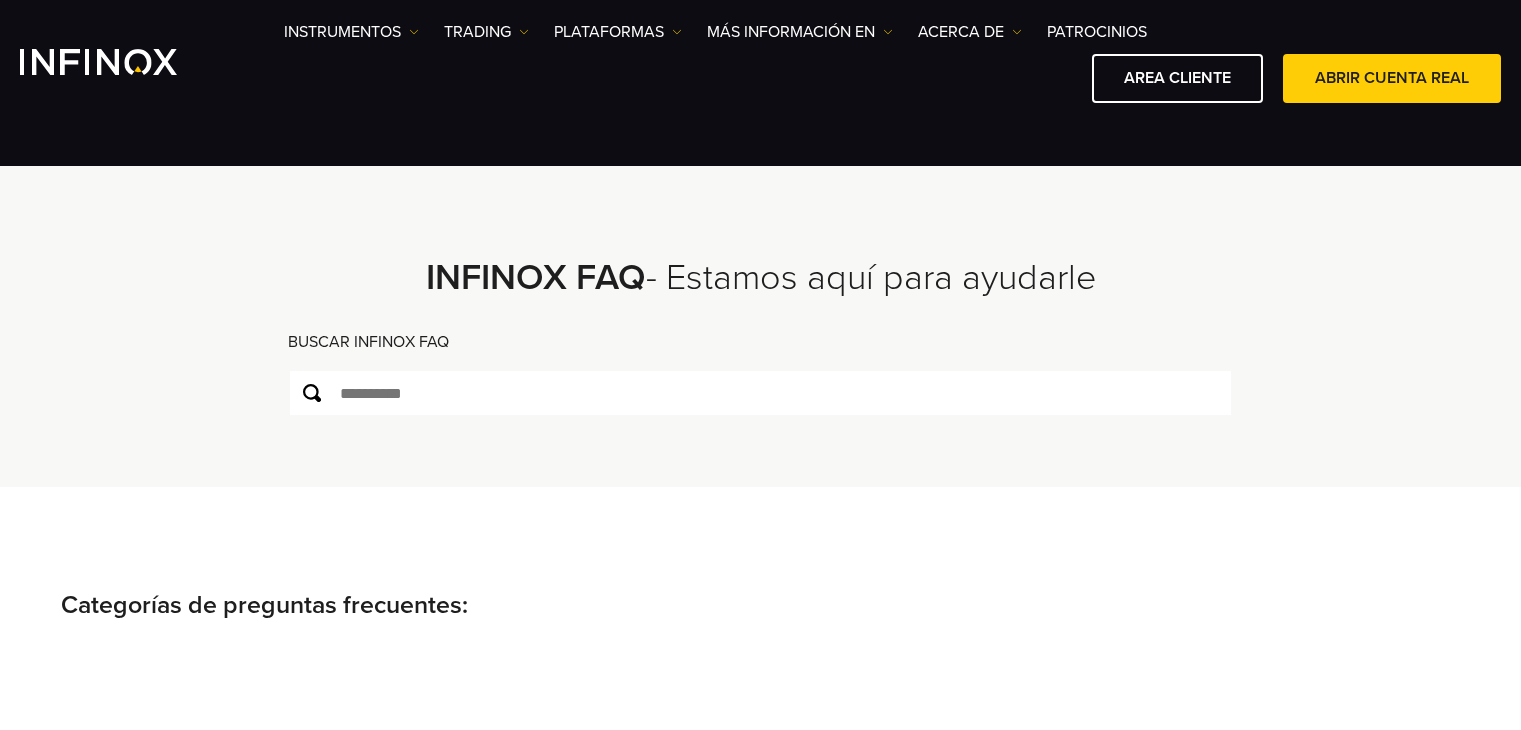 scroll, scrollTop: 400, scrollLeft: 0, axis: vertical 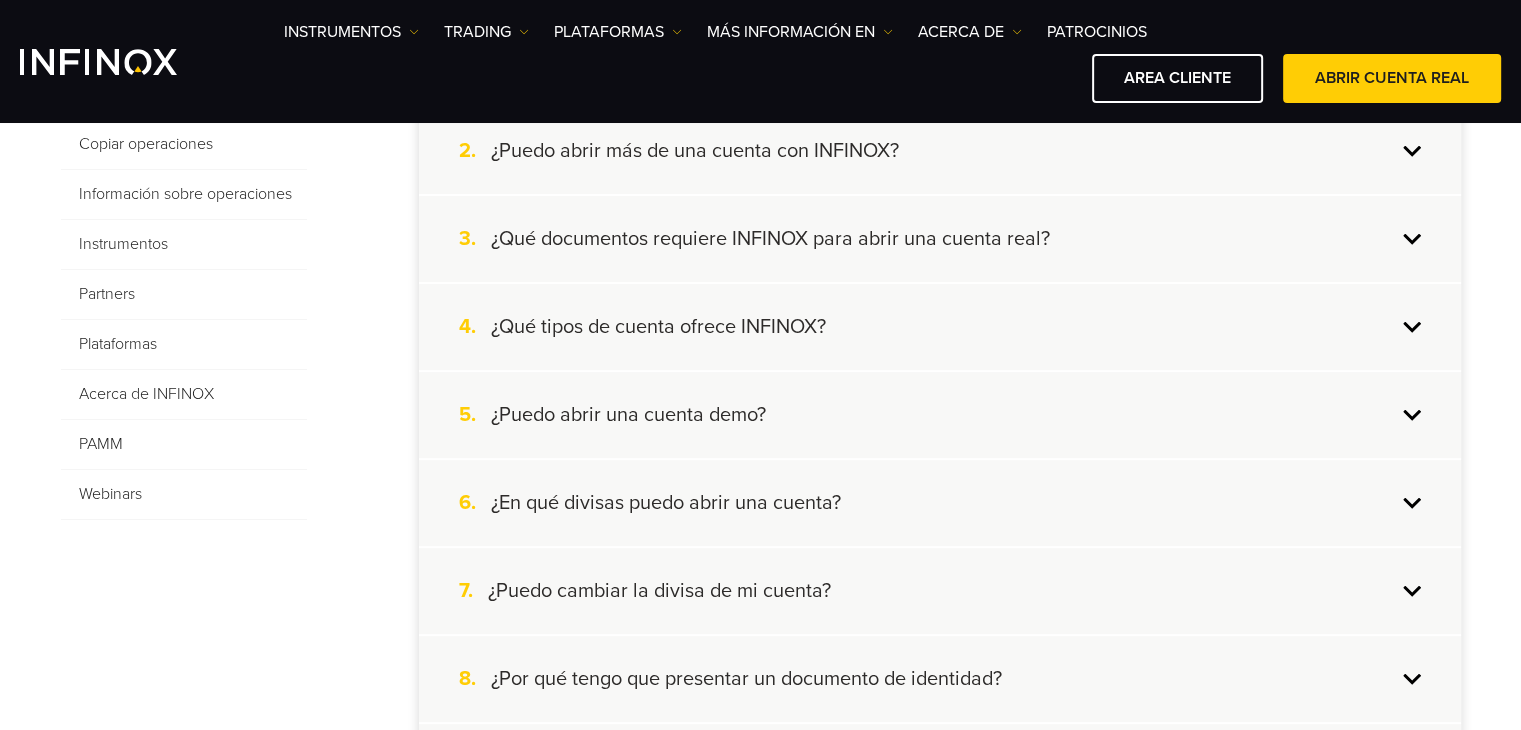 click on "Acerca de INFINOX" at bounding box center (184, 395) 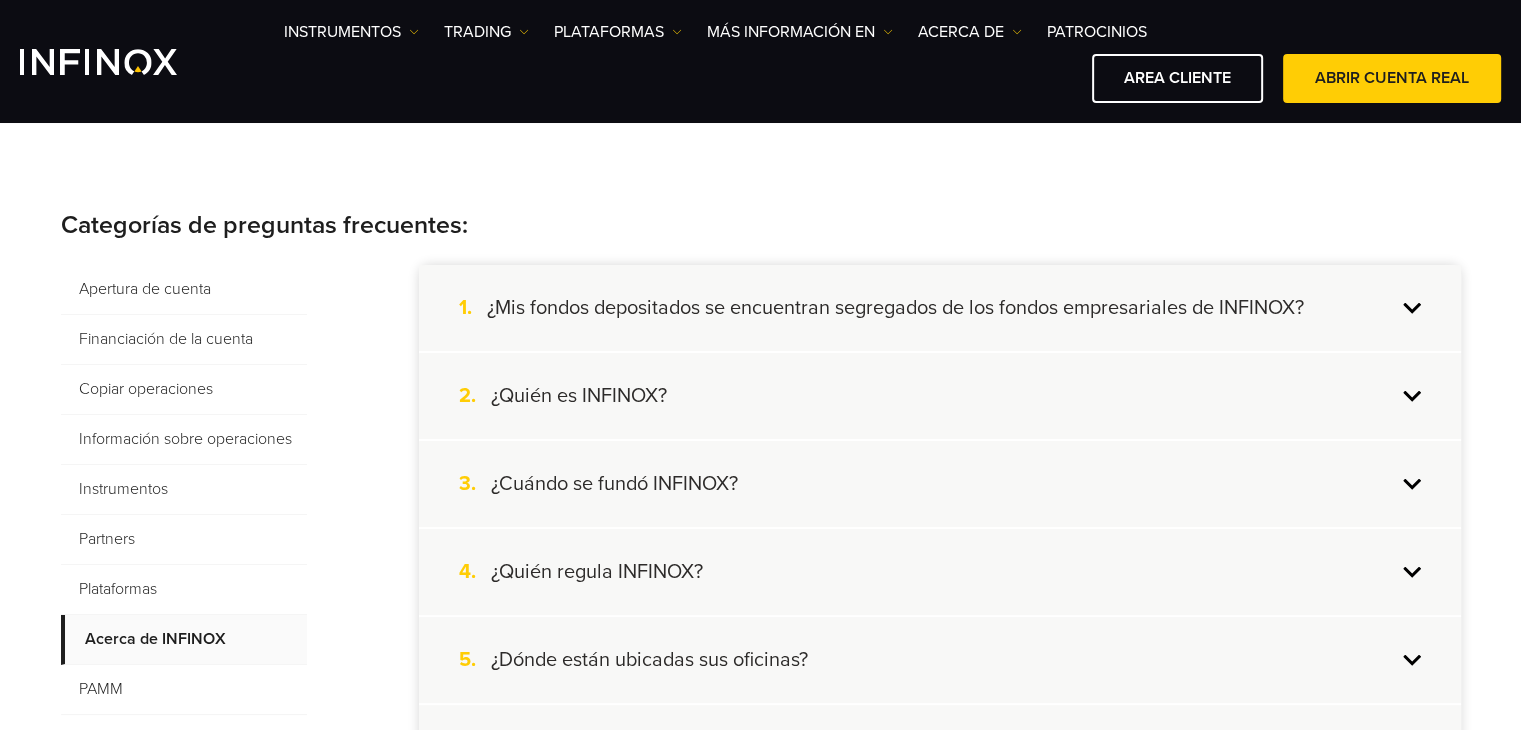 scroll, scrollTop: 481, scrollLeft: 0, axis: vertical 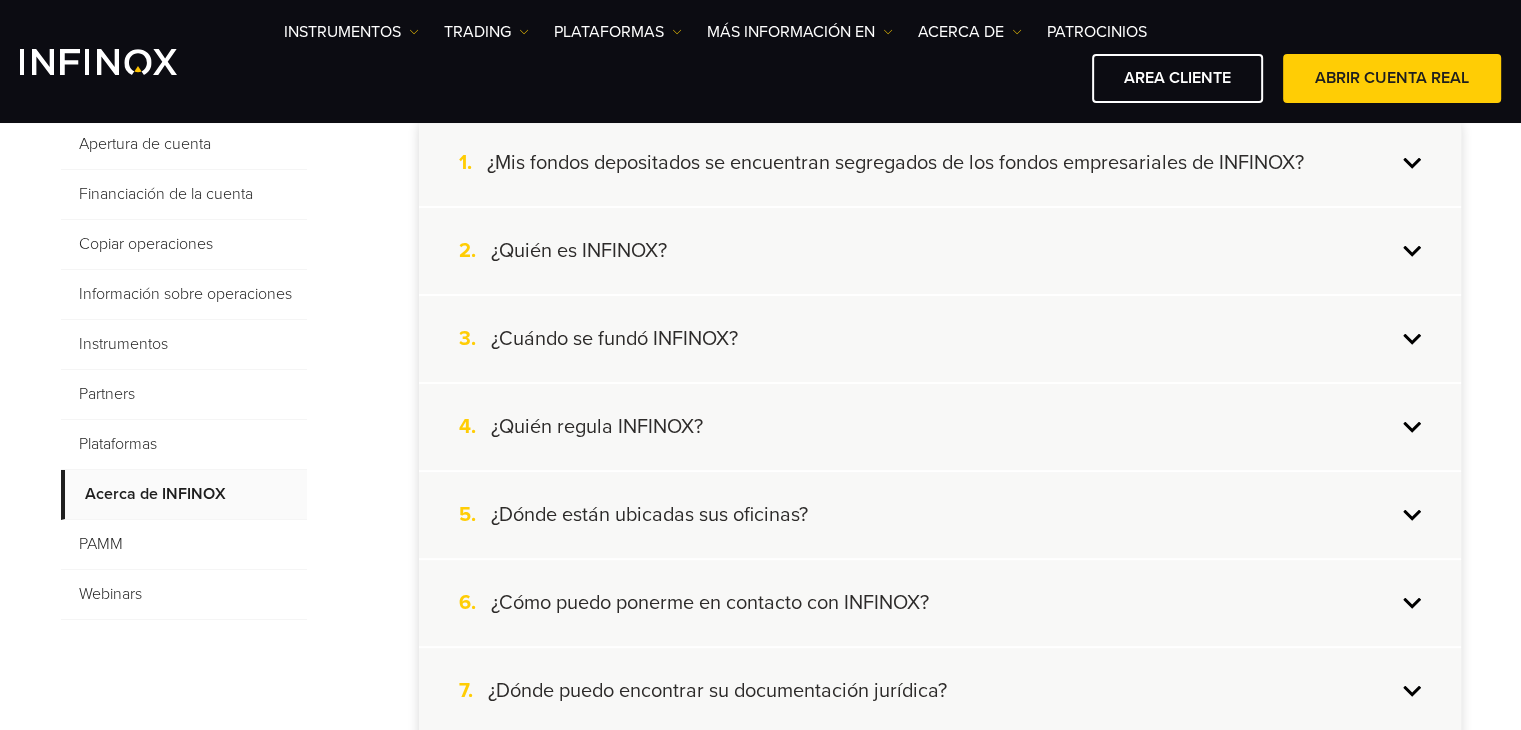 click on "5. ¿Dónde están ubicadas sus oficinas?" at bounding box center (940, 515) 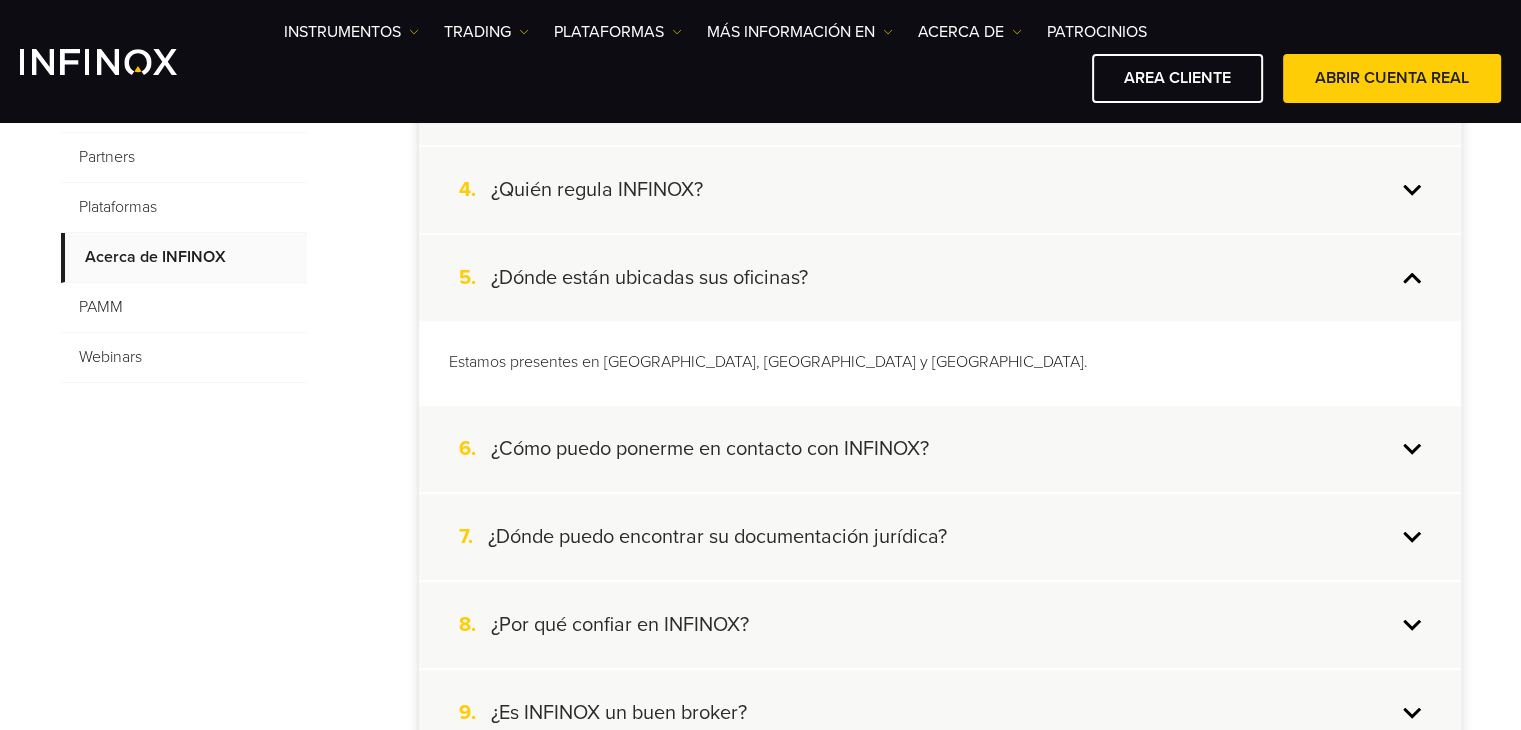 scroll, scrollTop: 781, scrollLeft: 0, axis: vertical 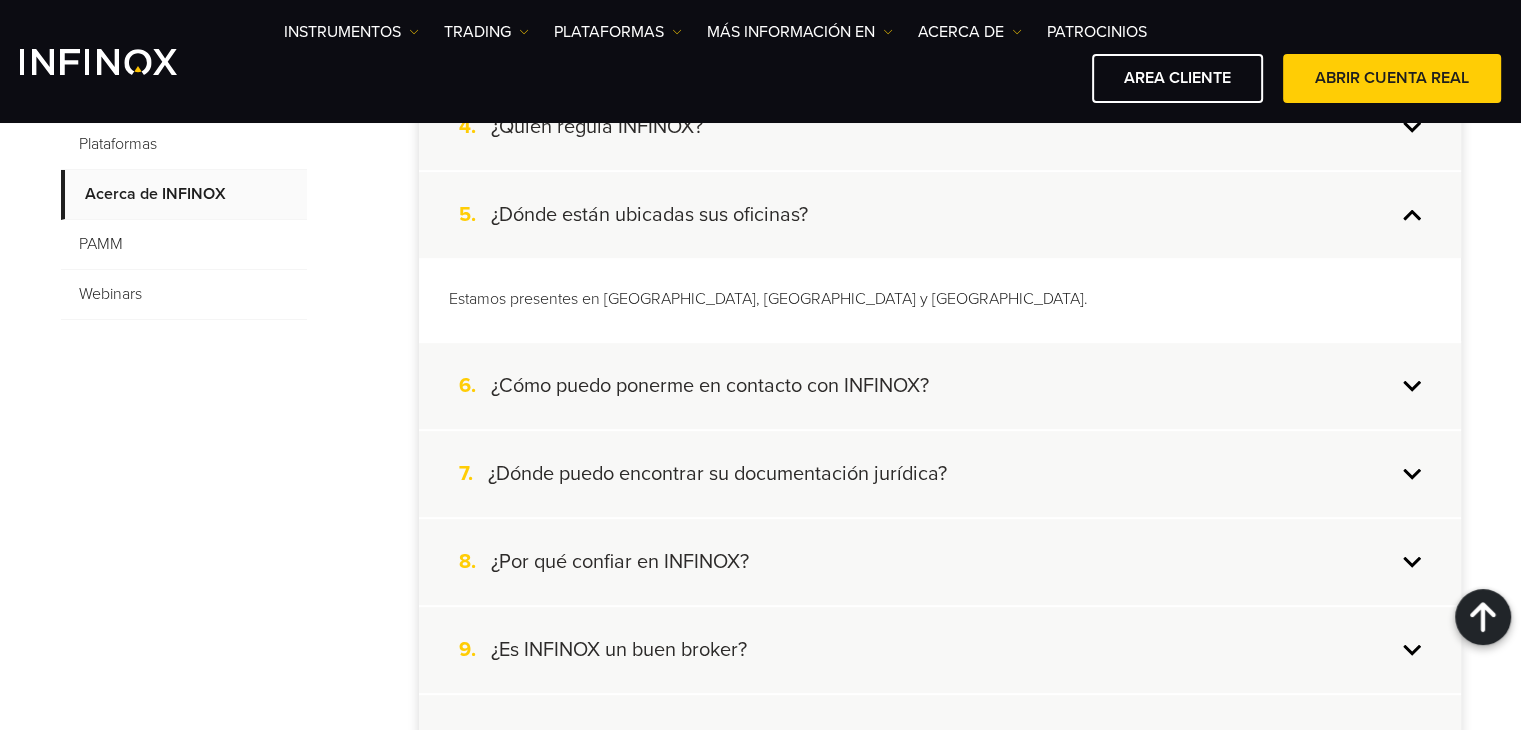 click on "¿Por qué confiar en INFINOX?" at bounding box center (620, 562) 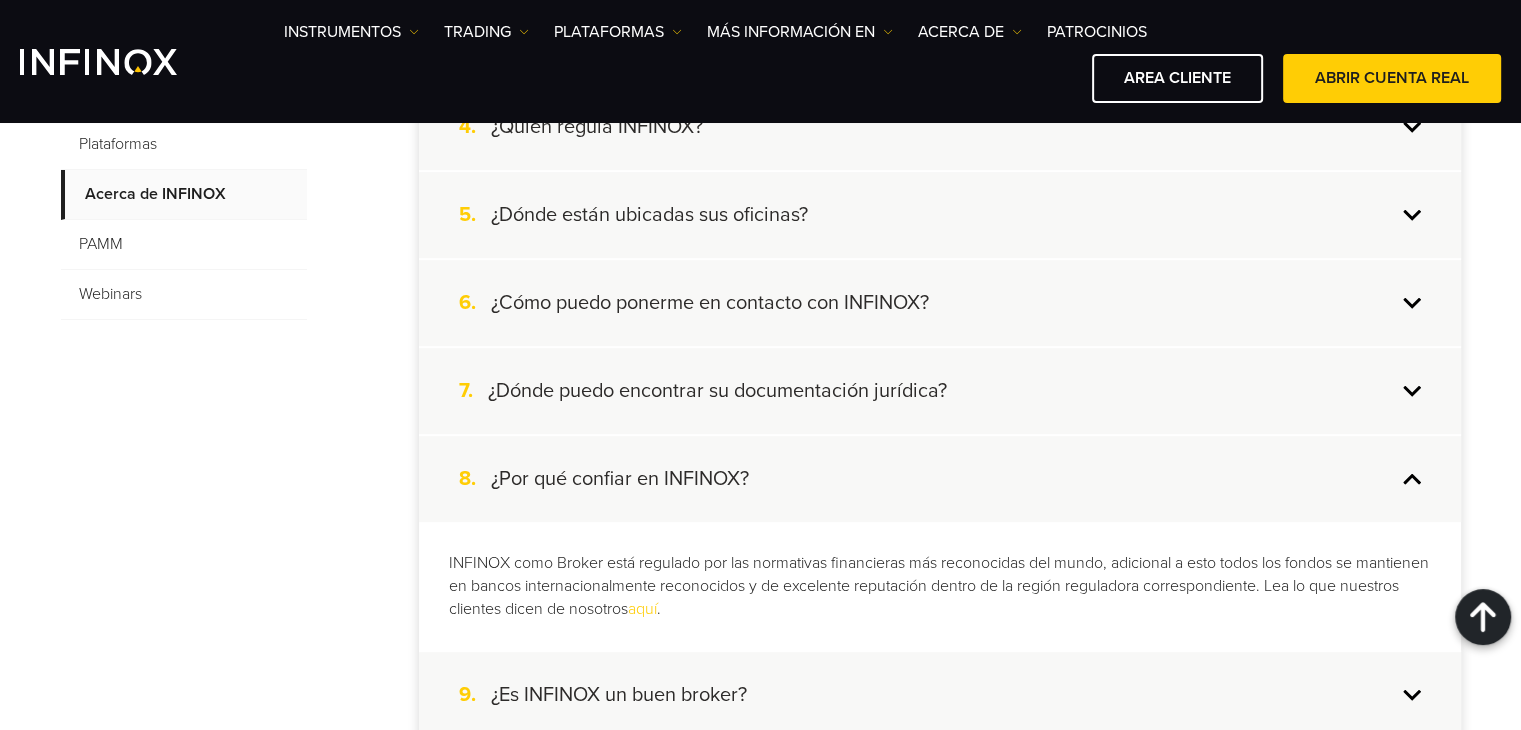 click on "aquí" at bounding box center (642, 609) 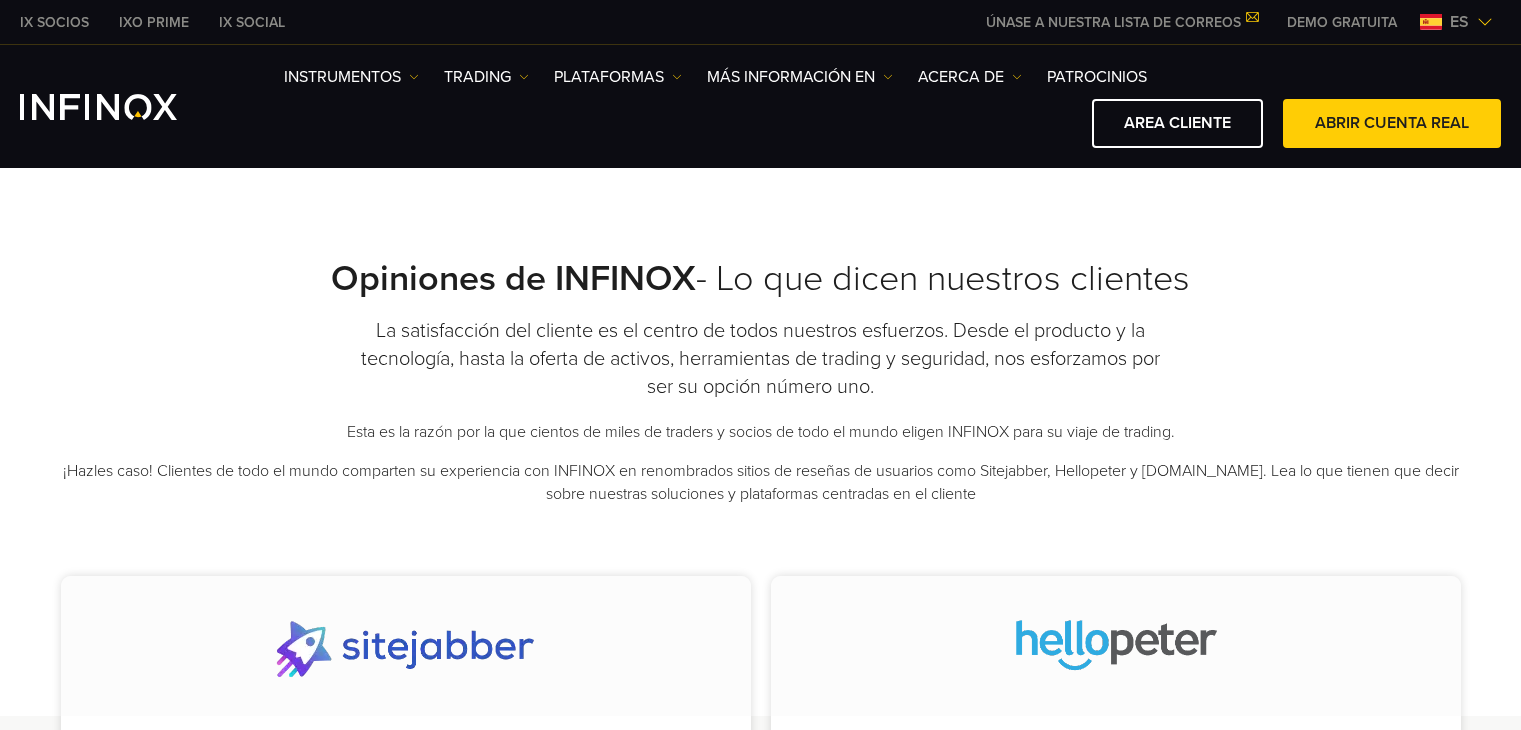 scroll, scrollTop: 0, scrollLeft: 0, axis: both 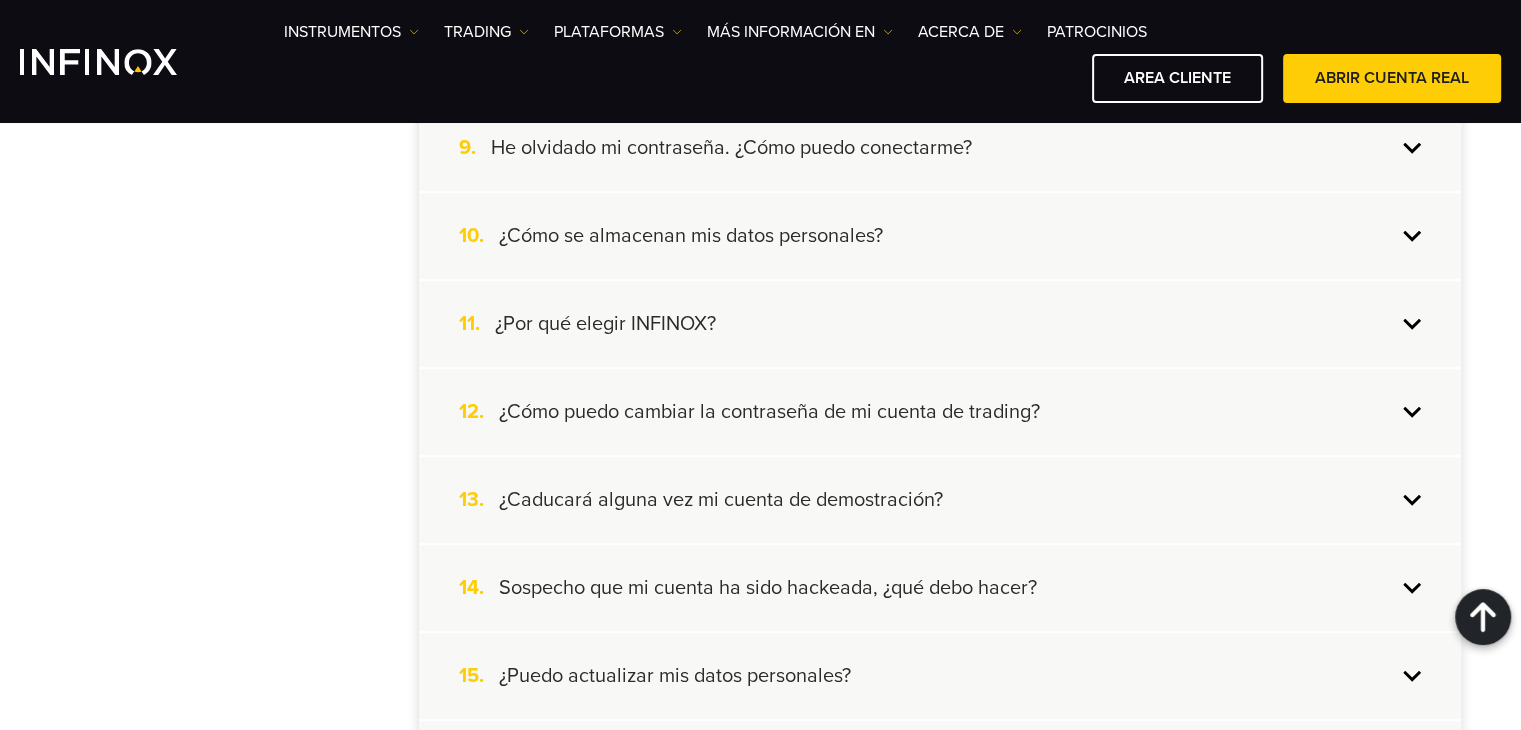 click on "¿Caducará alguna vez mi cuenta de demostración?" at bounding box center (721, 500) 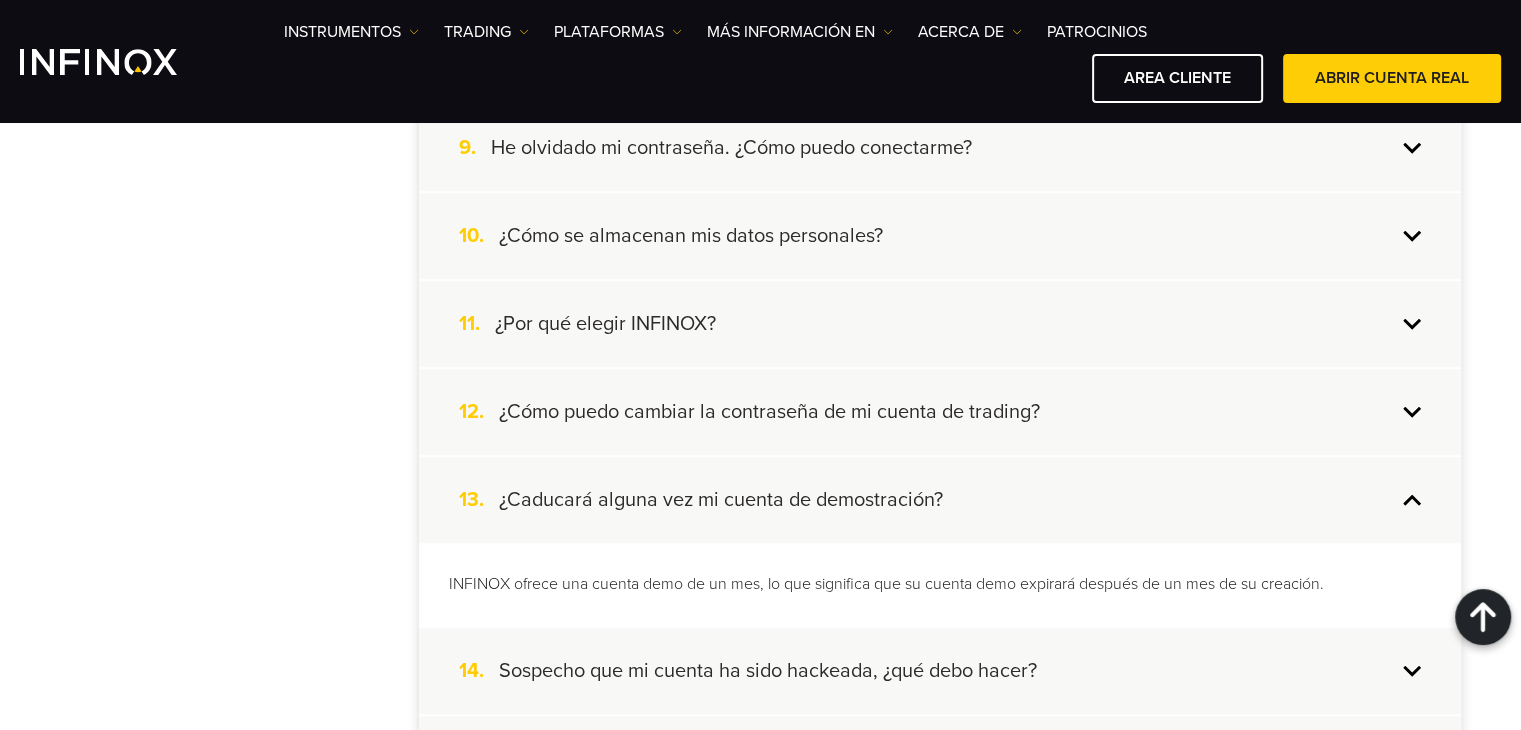 scroll, scrollTop: 0, scrollLeft: 0, axis: both 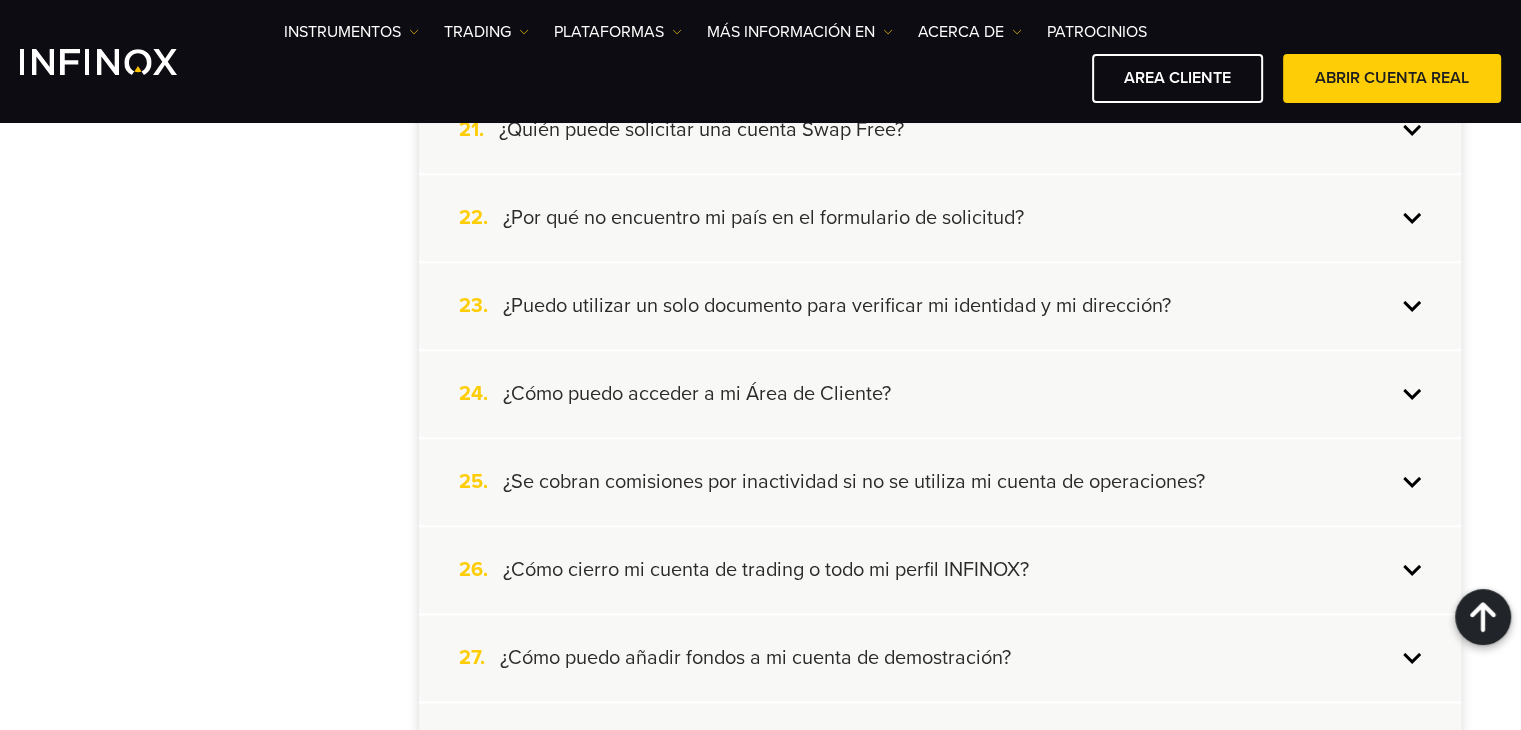 click on "¿Se cobran comisiones por inactividad si no se utiliza mi cuenta de operaciones?" at bounding box center [854, 482] 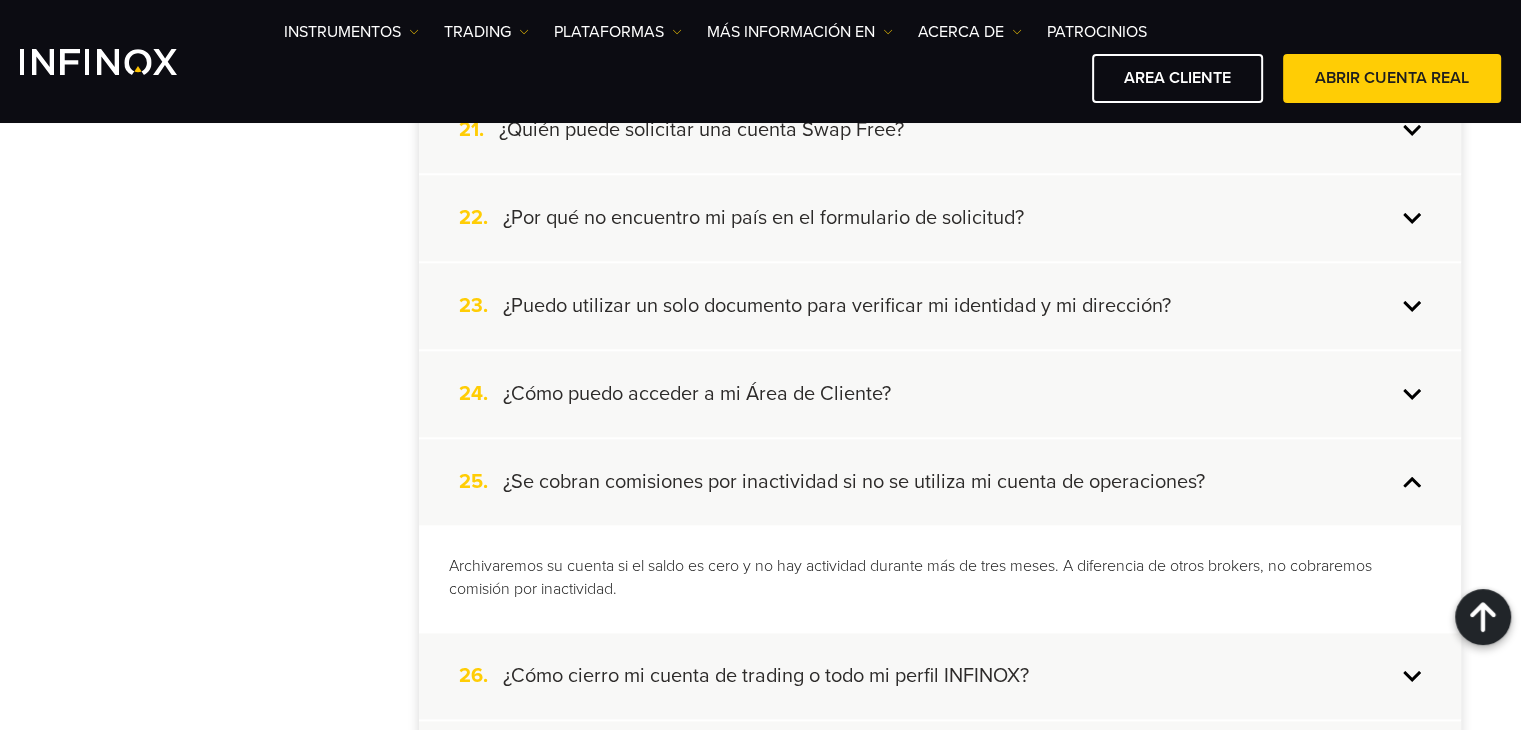 scroll, scrollTop: 0, scrollLeft: 0, axis: both 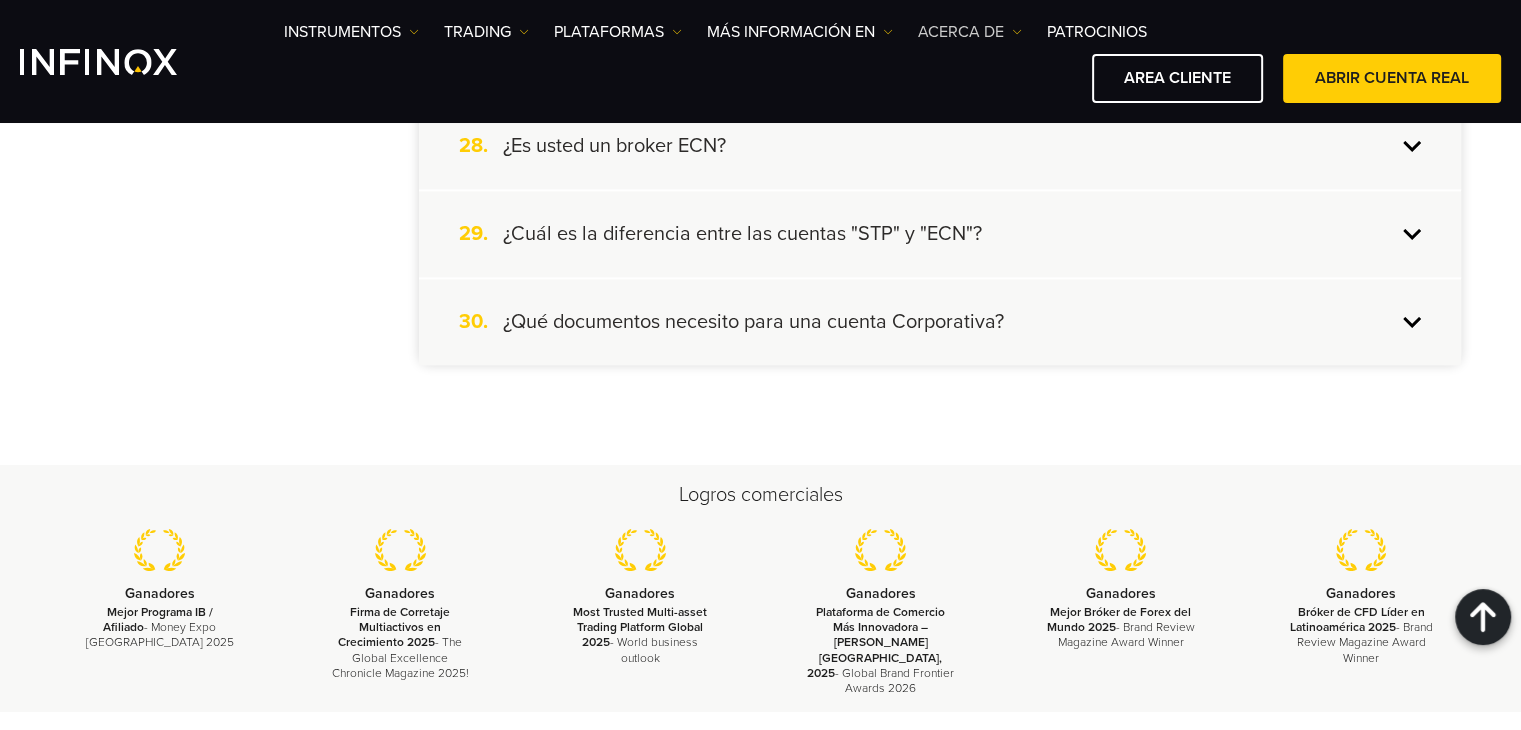click on "ACERCA DE" at bounding box center [970, 32] 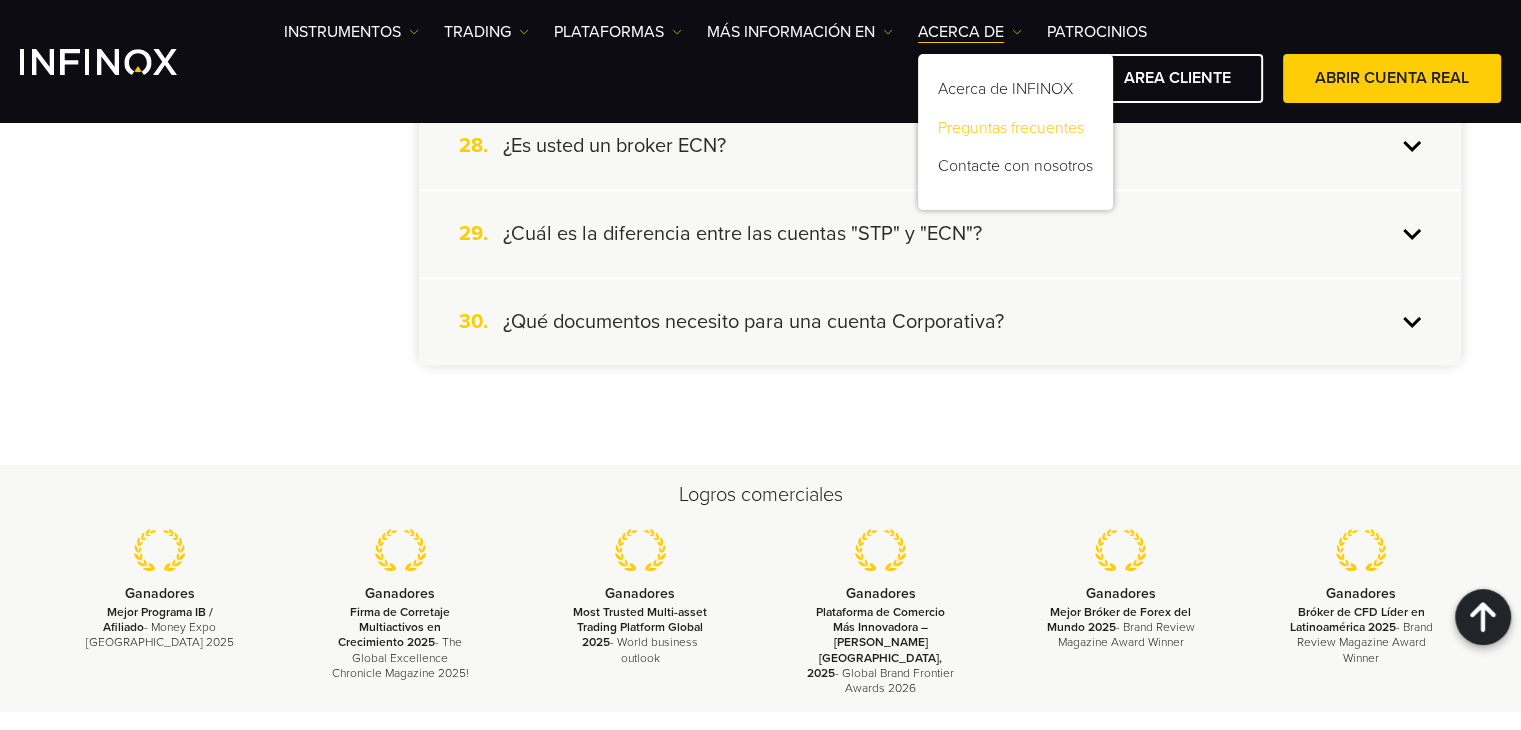 click on "Preguntas frecuentes" at bounding box center (1015, 132) 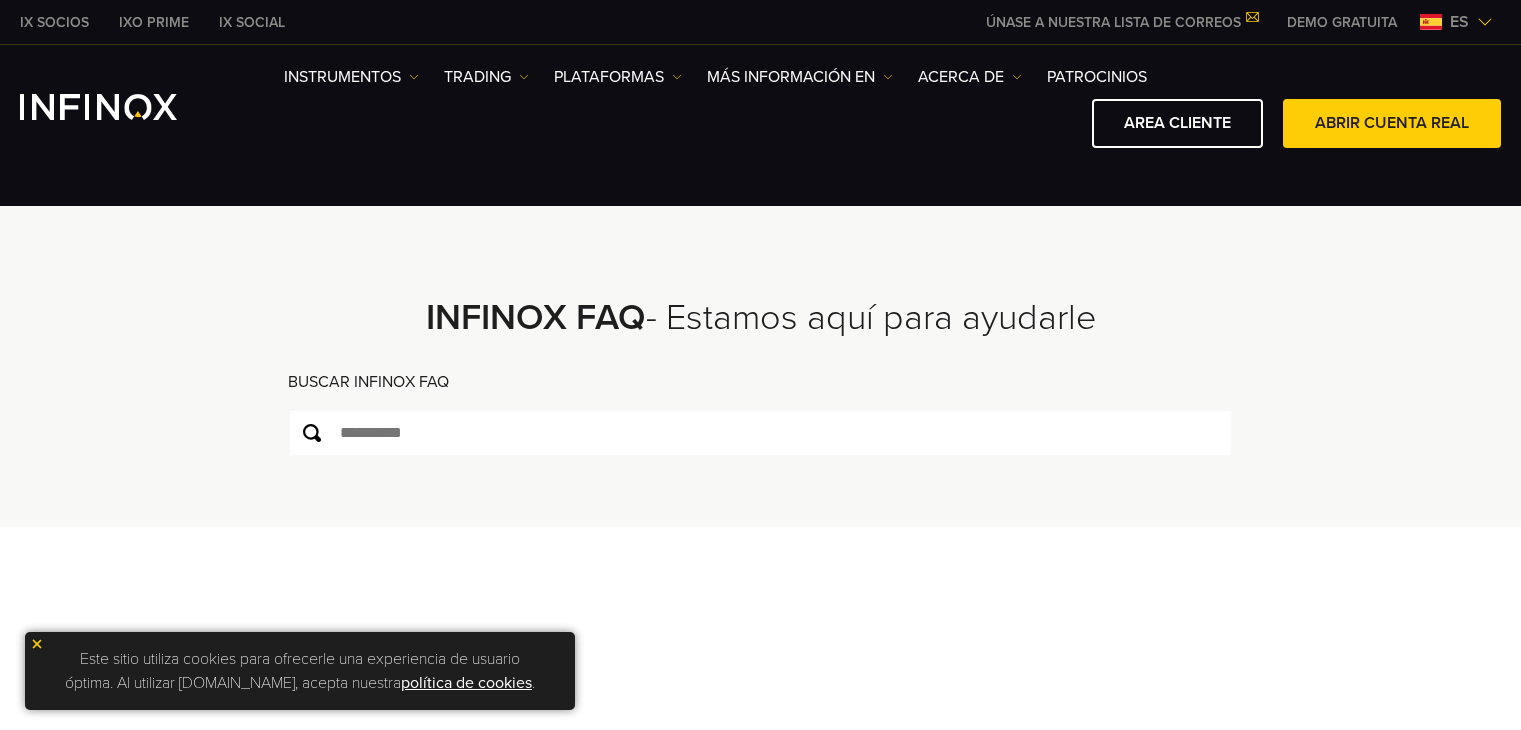 scroll, scrollTop: 0, scrollLeft: 0, axis: both 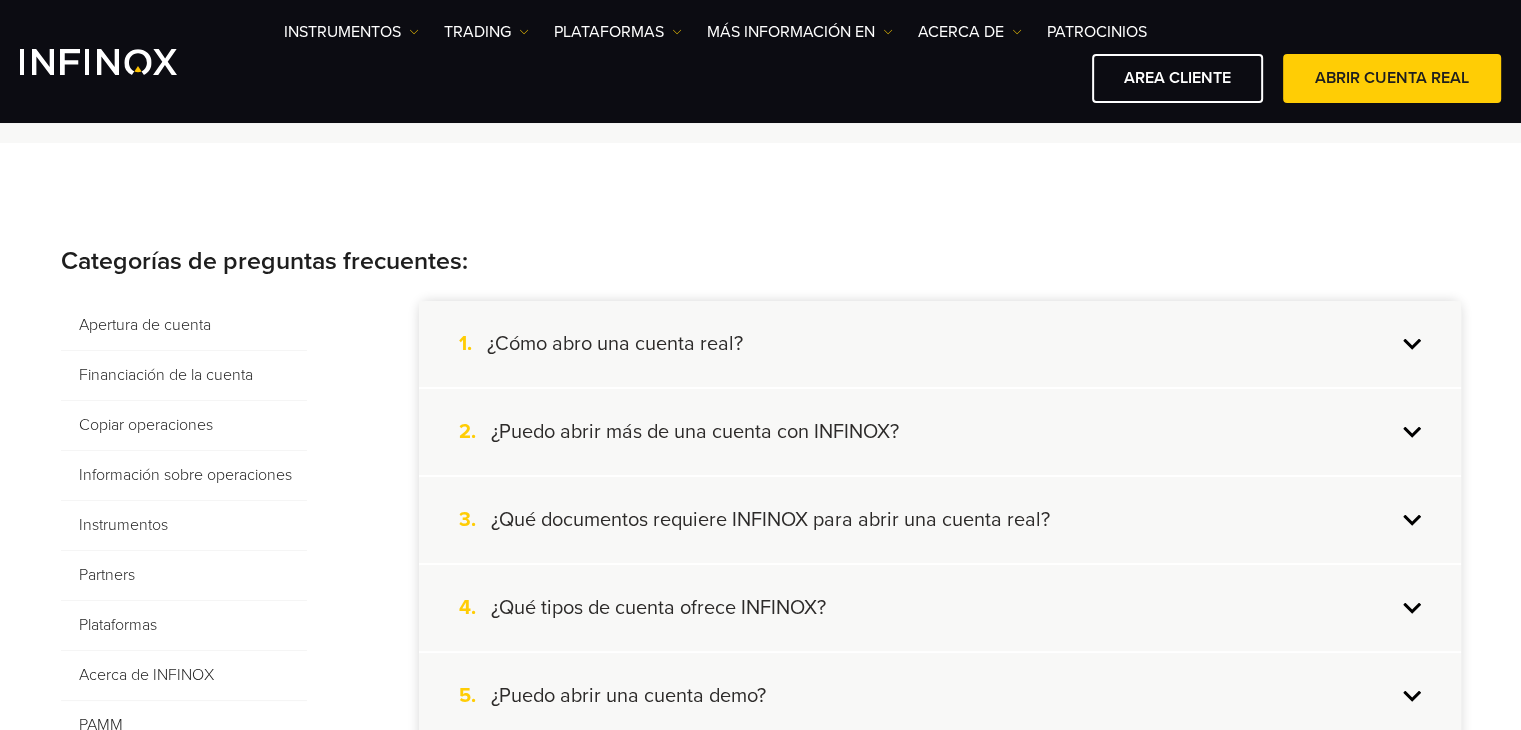 click on "Acerca de INFINOX" at bounding box center [184, 676] 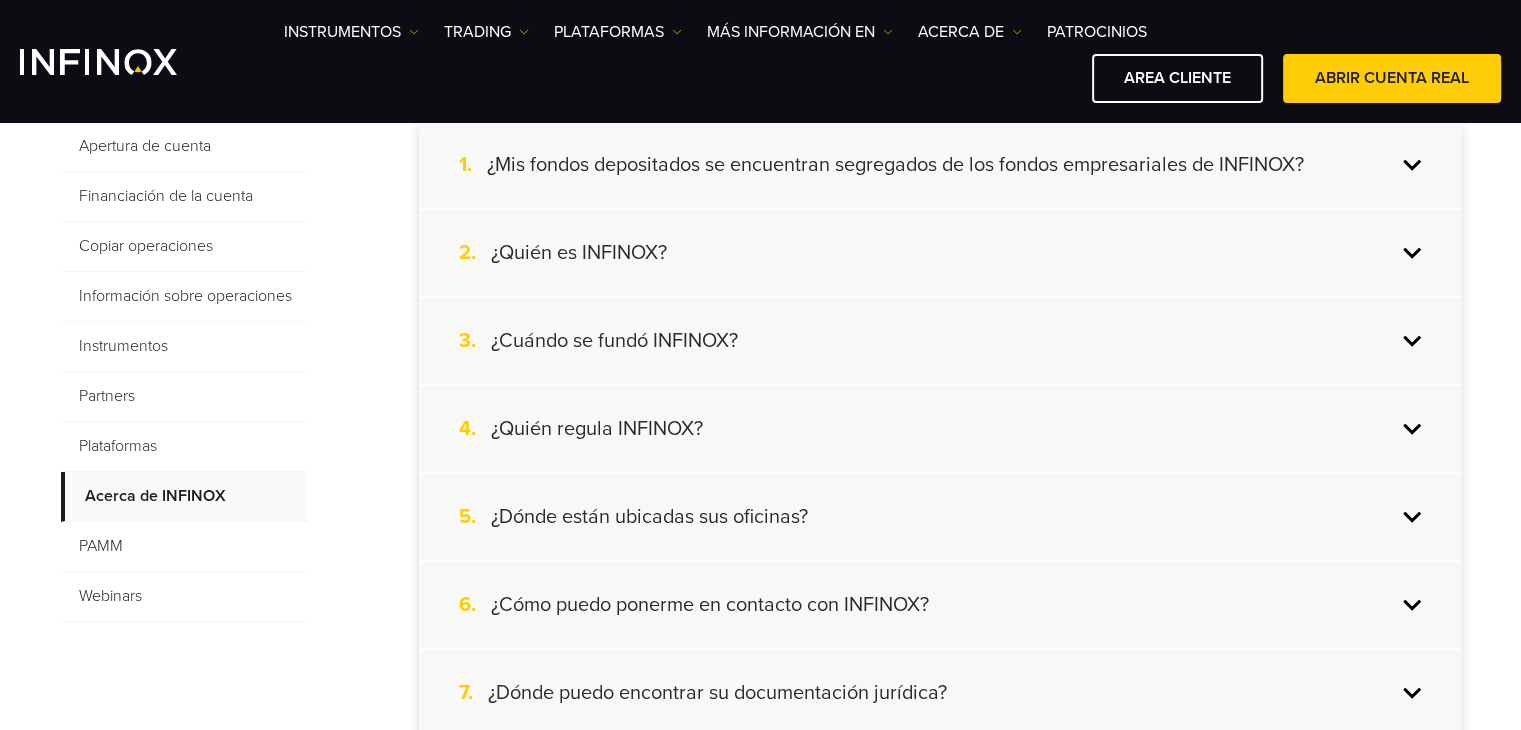 scroll, scrollTop: 500, scrollLeft: 0, axis: vertical 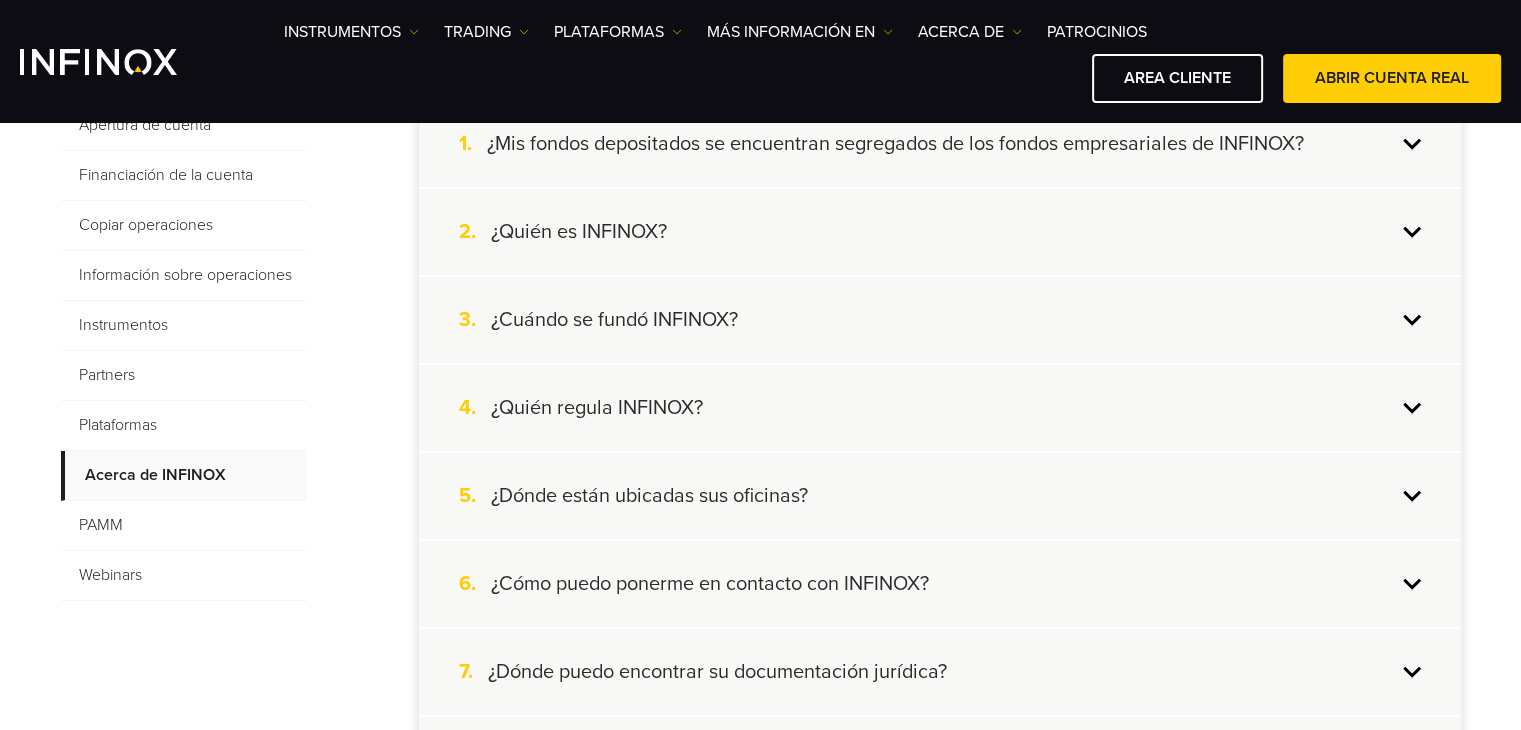 click on "4. ¿Quién regula INFINOX?" at bounding box center (940, 408) 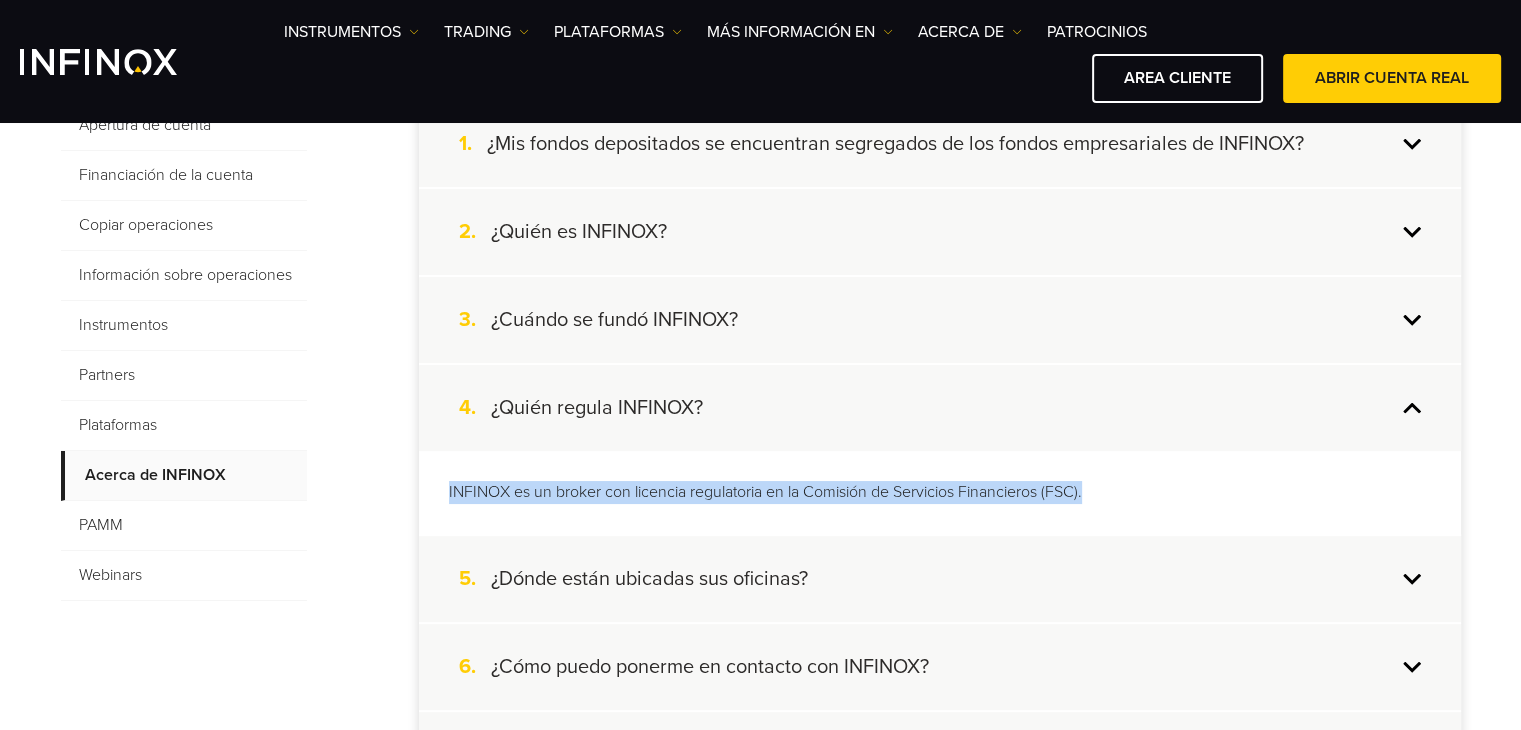 drag, startPoint x: 1097, startPoint y: 491, endPoint x: 412, endPoint y: 483, distance: 685.0467 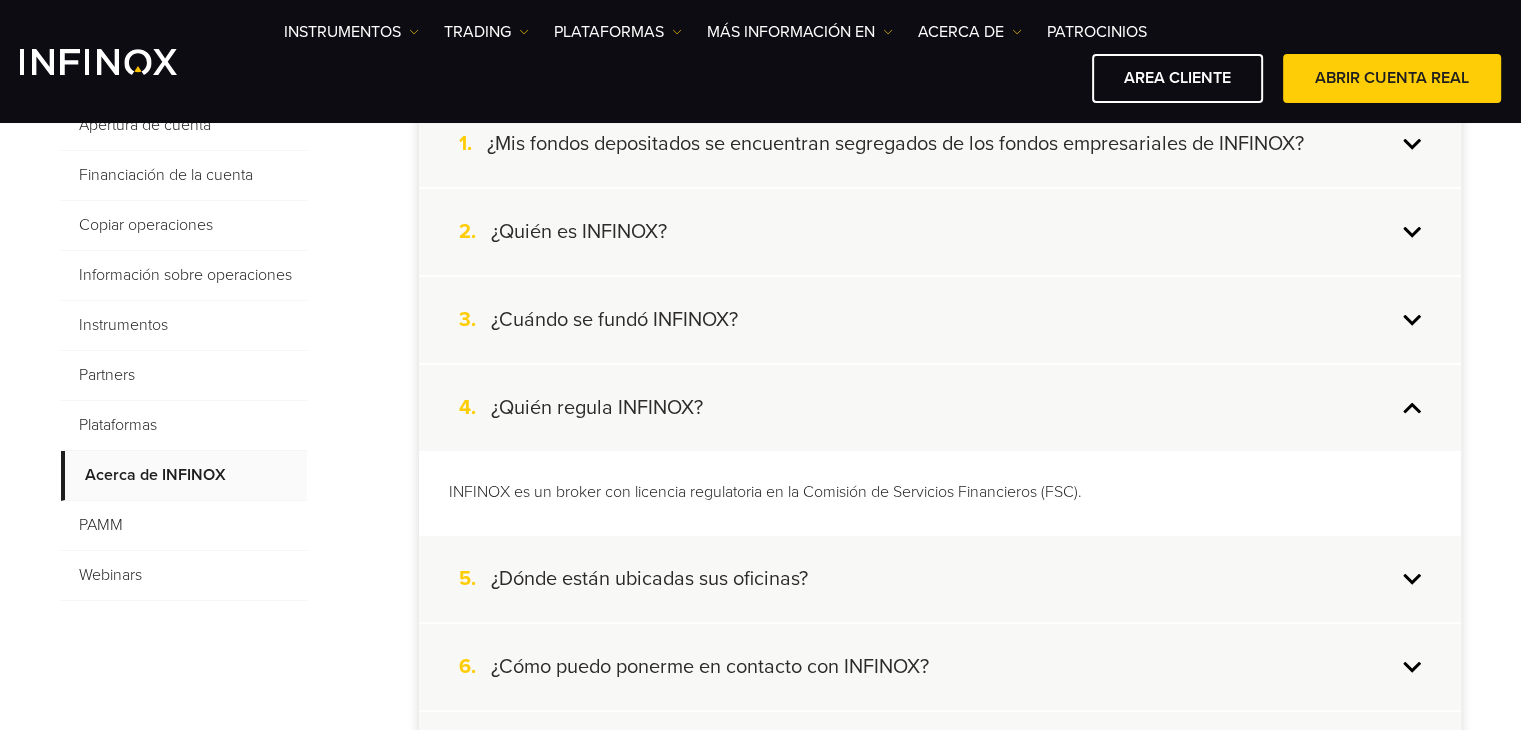 click on "INFINOX es un broker con licencia regulatoria en la Comisión de Servicios Financieros (FSC)." at bounding box center (940, 492) 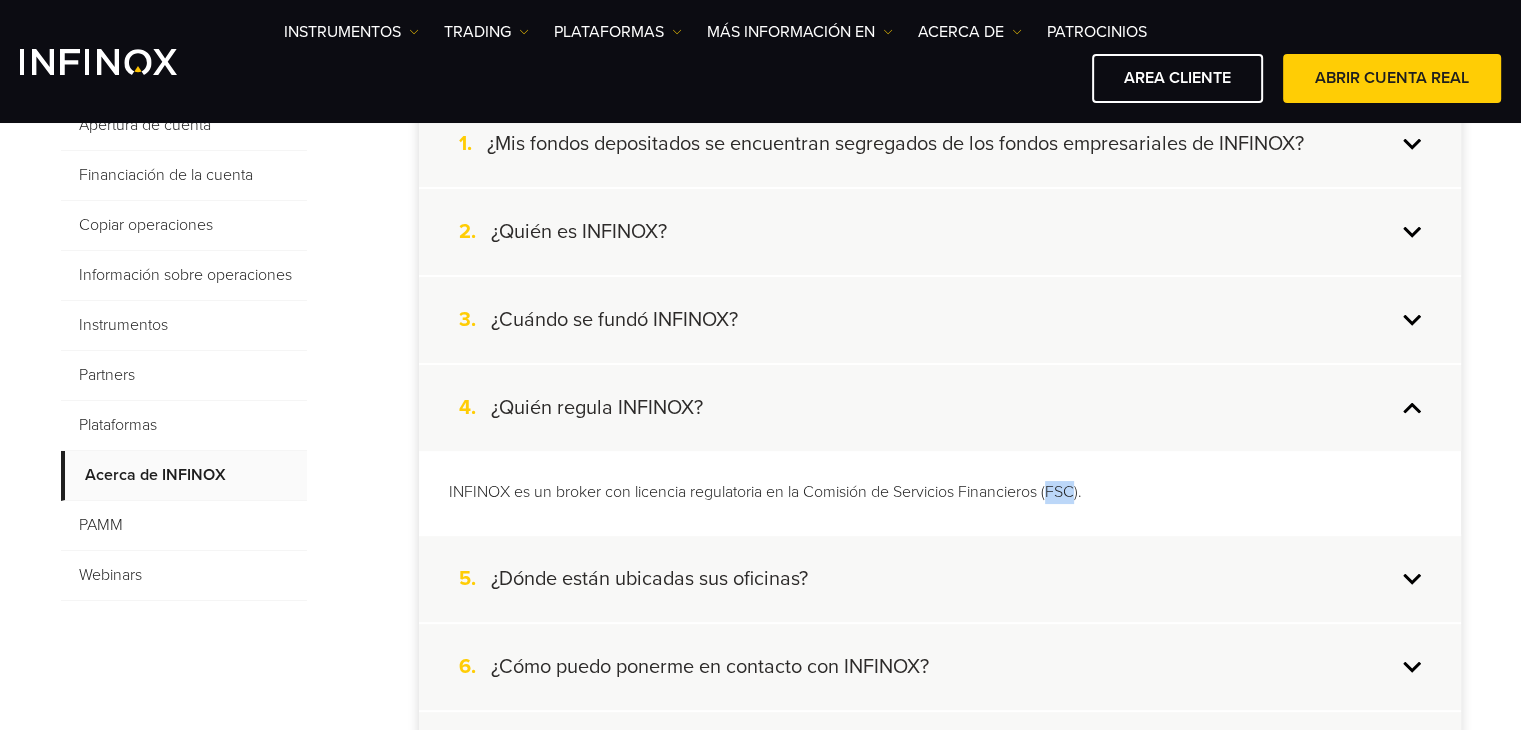 scroll, scrollTop: 0, scrollLeft: 0, axis: both 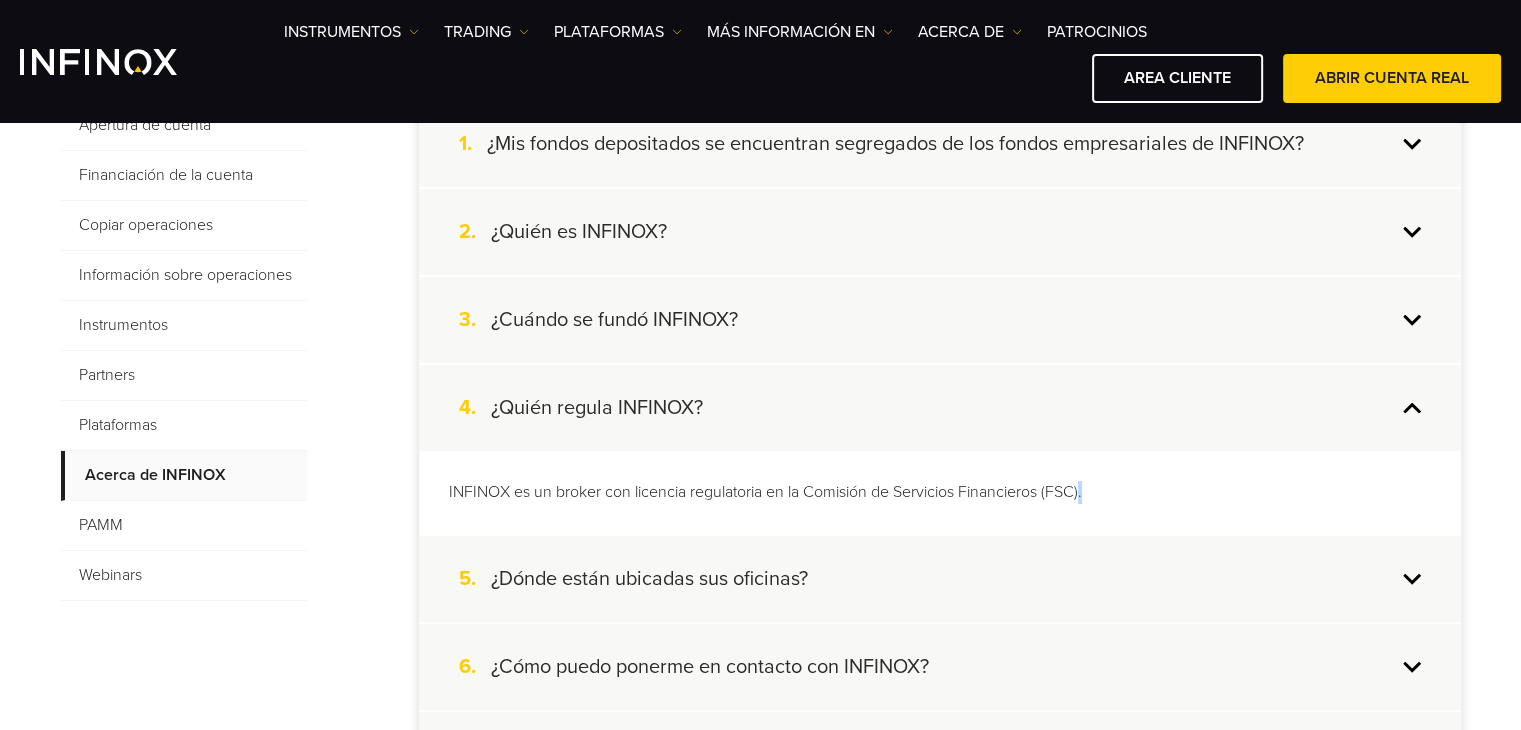 drag, startPoint x: 1053, startPoint y: 487, endPoint x: 1086, endPoint y: 503, distance: 36.67424 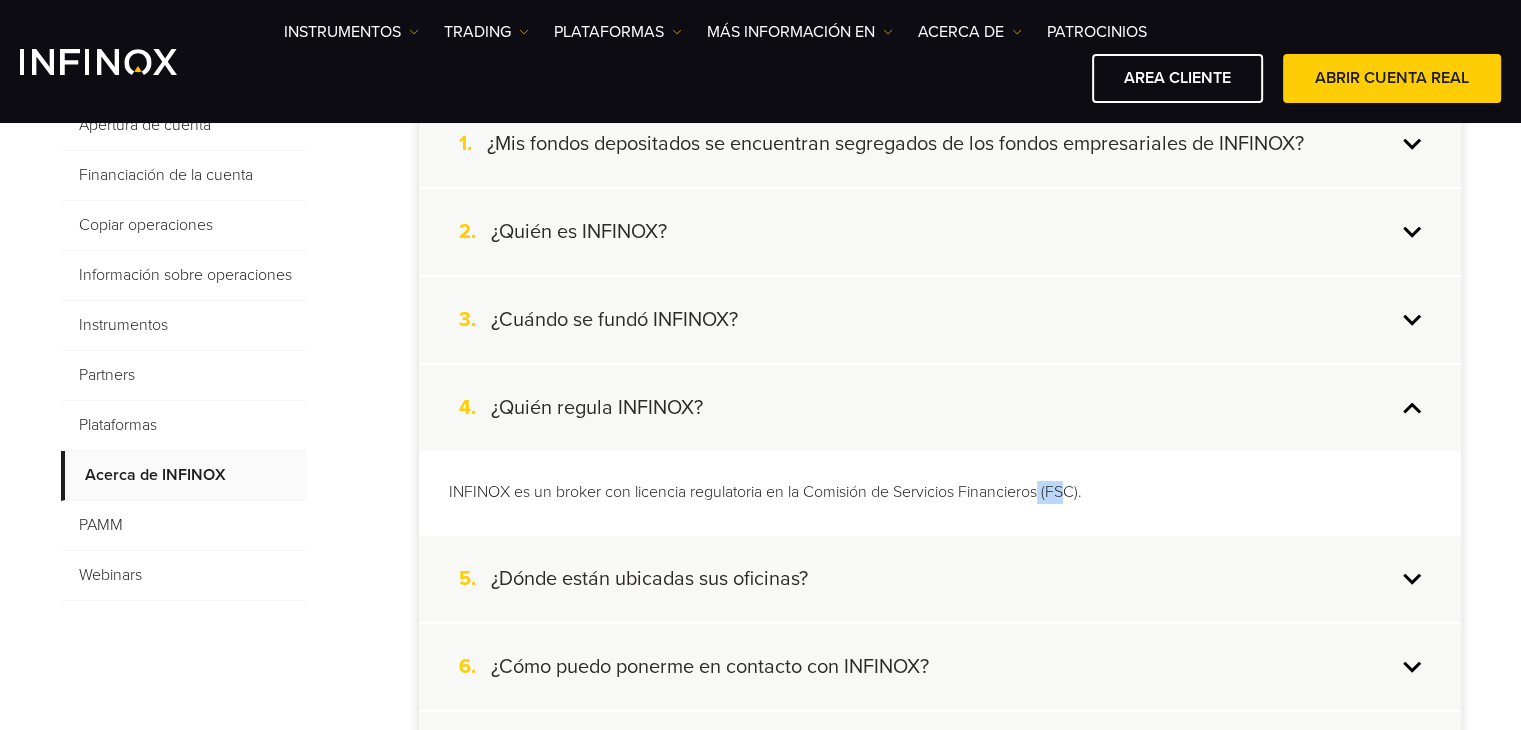 drag, startPoint x: 1040, startPoint y: 488, endPoint x: 1076, endPoint y: 493, distance: 36.345562 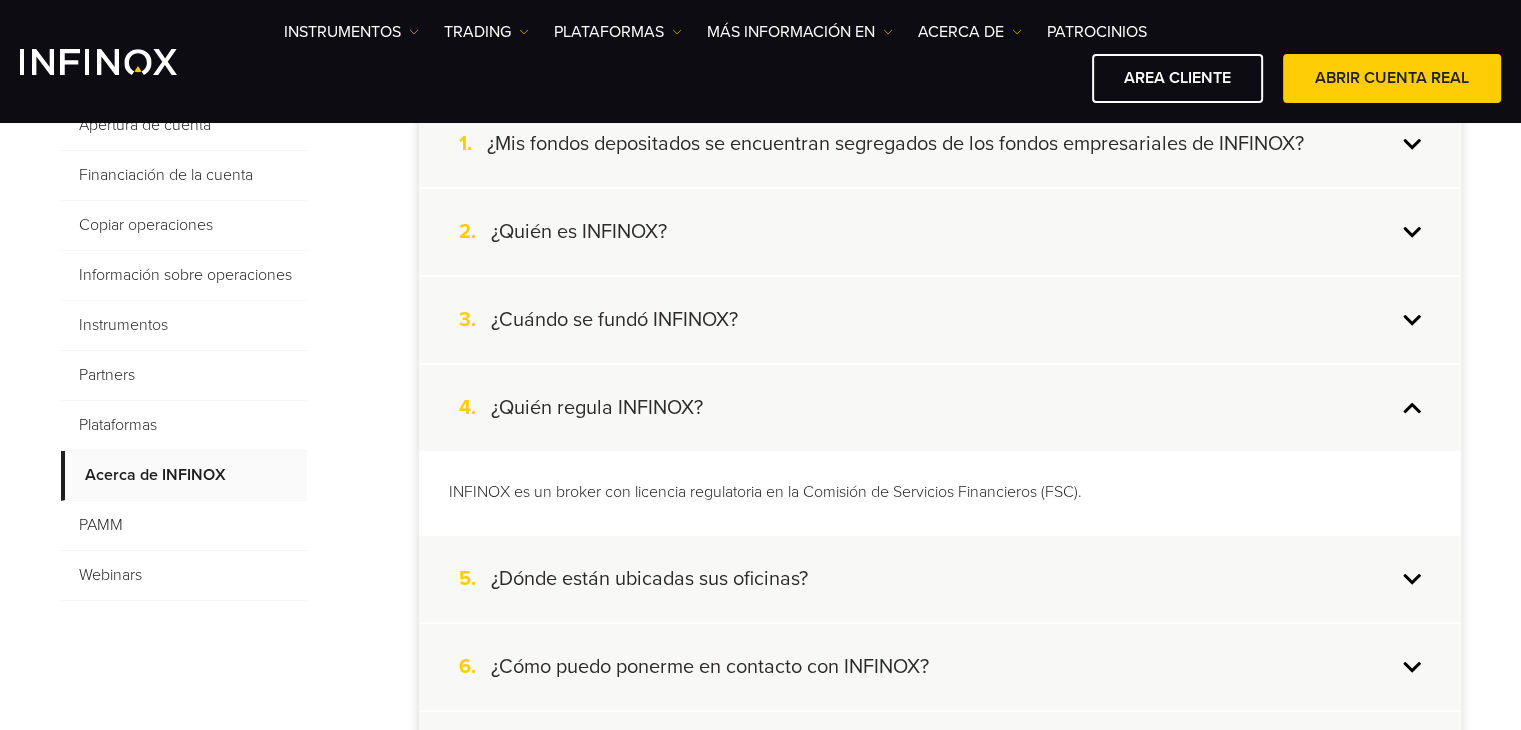 click on "¿Cuándo se fundó INFINOX?" at bounding box center (614, 320) 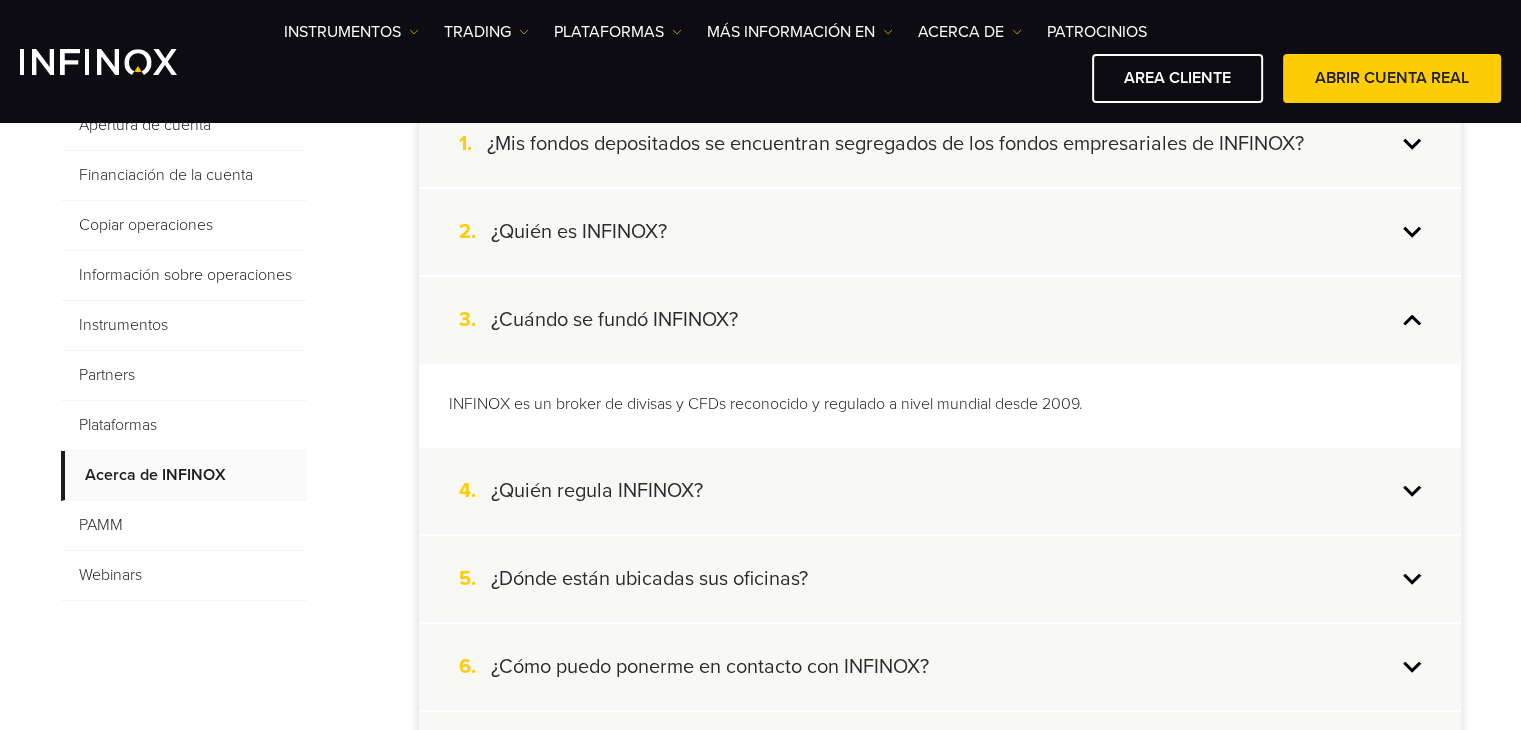 click on "2. ¿Quién es INFINOX?" at bounding box center (940, 232) 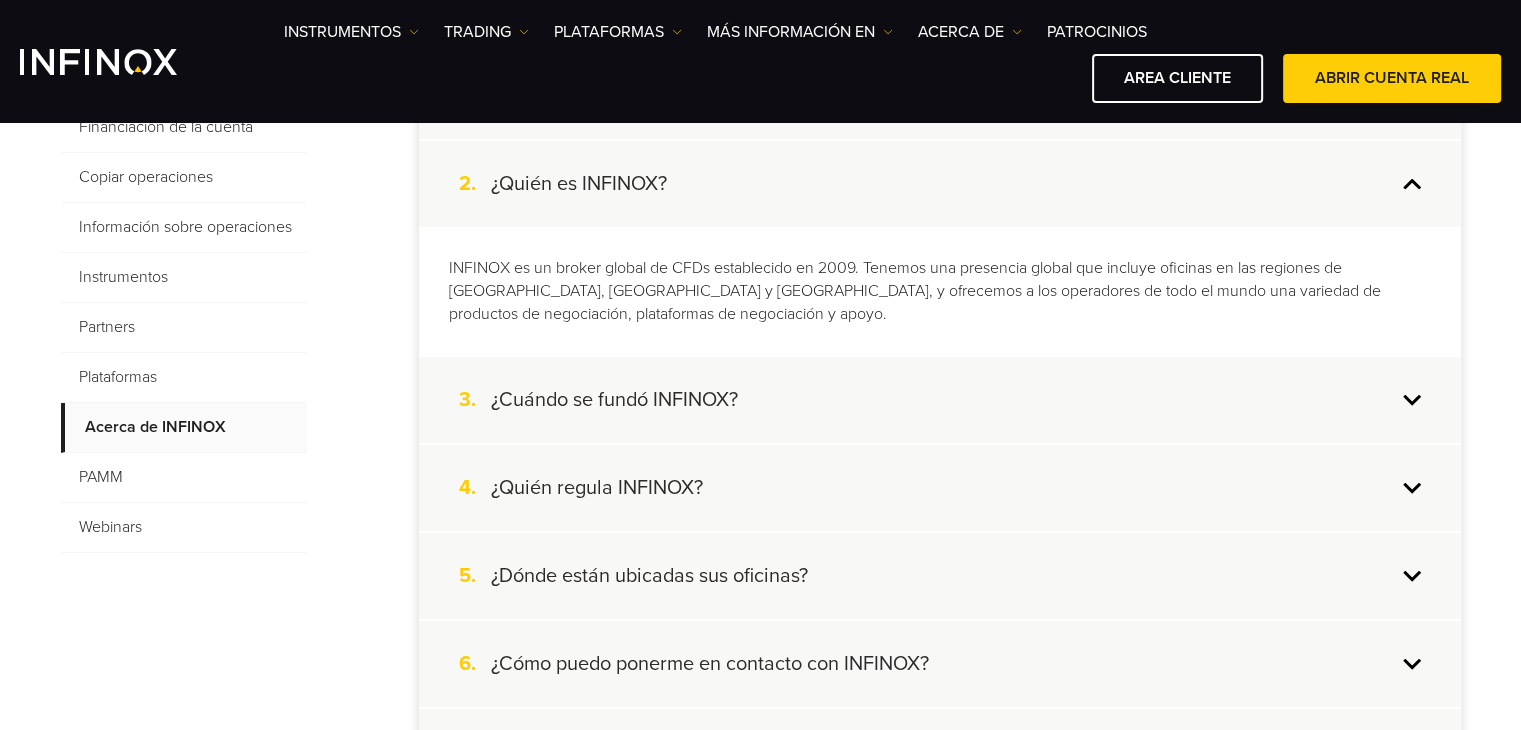 scroll, scrollTop: 700, scrollLeft: 0, axis: vertical 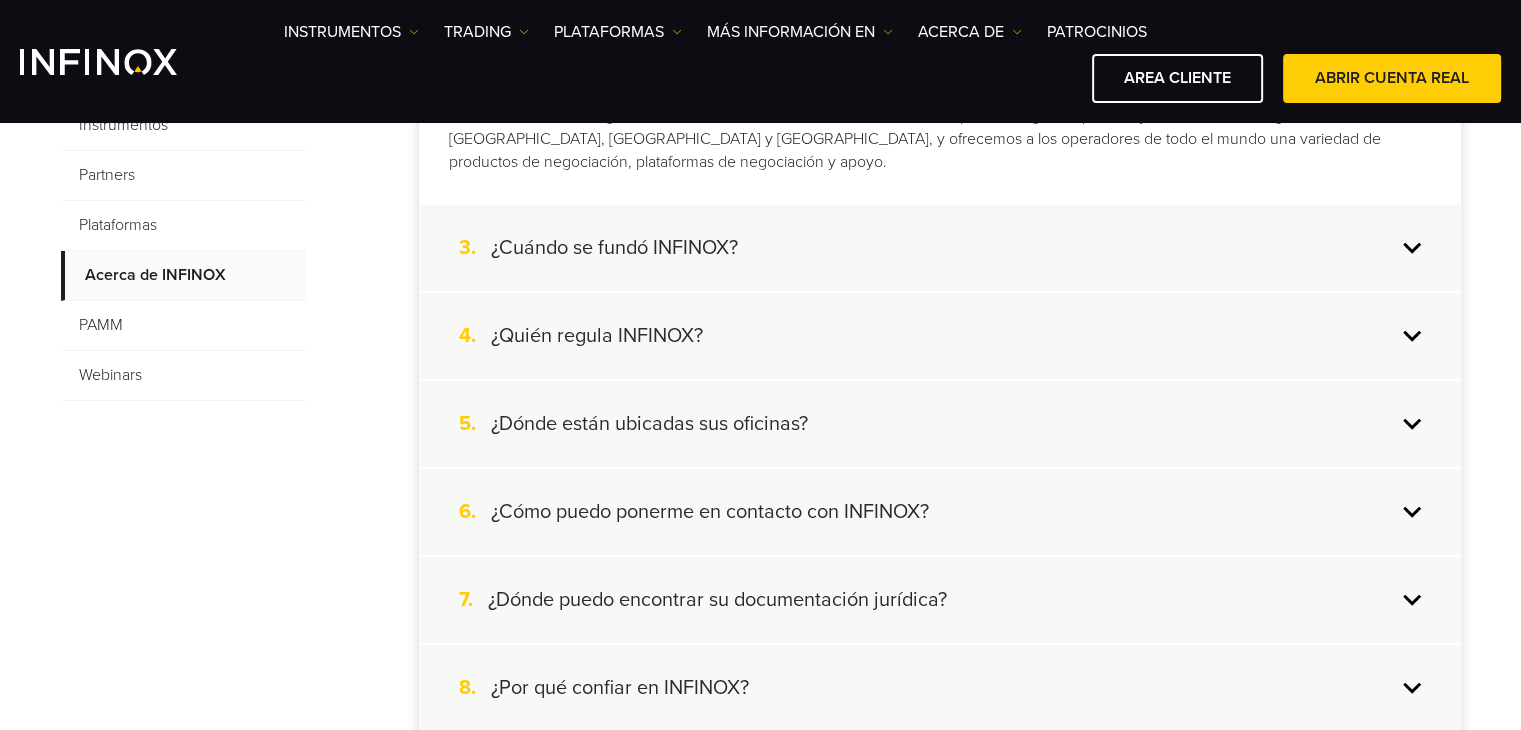 click on "¿Dónde están ubicadas sus oficinas?" at bounding box center [649, 424] 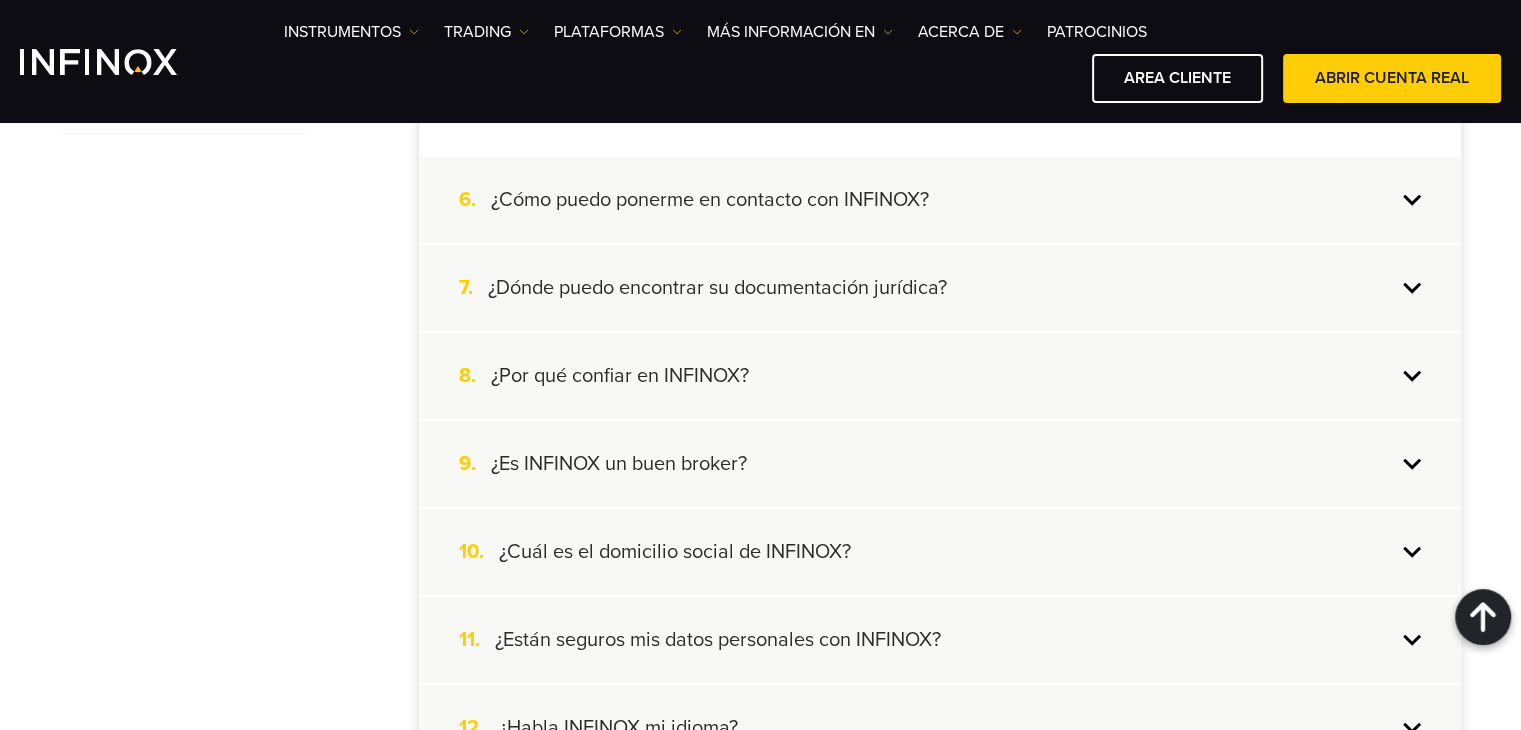 scroll, scrollTop: 1000, scrollLeft: 0, axis: vertical 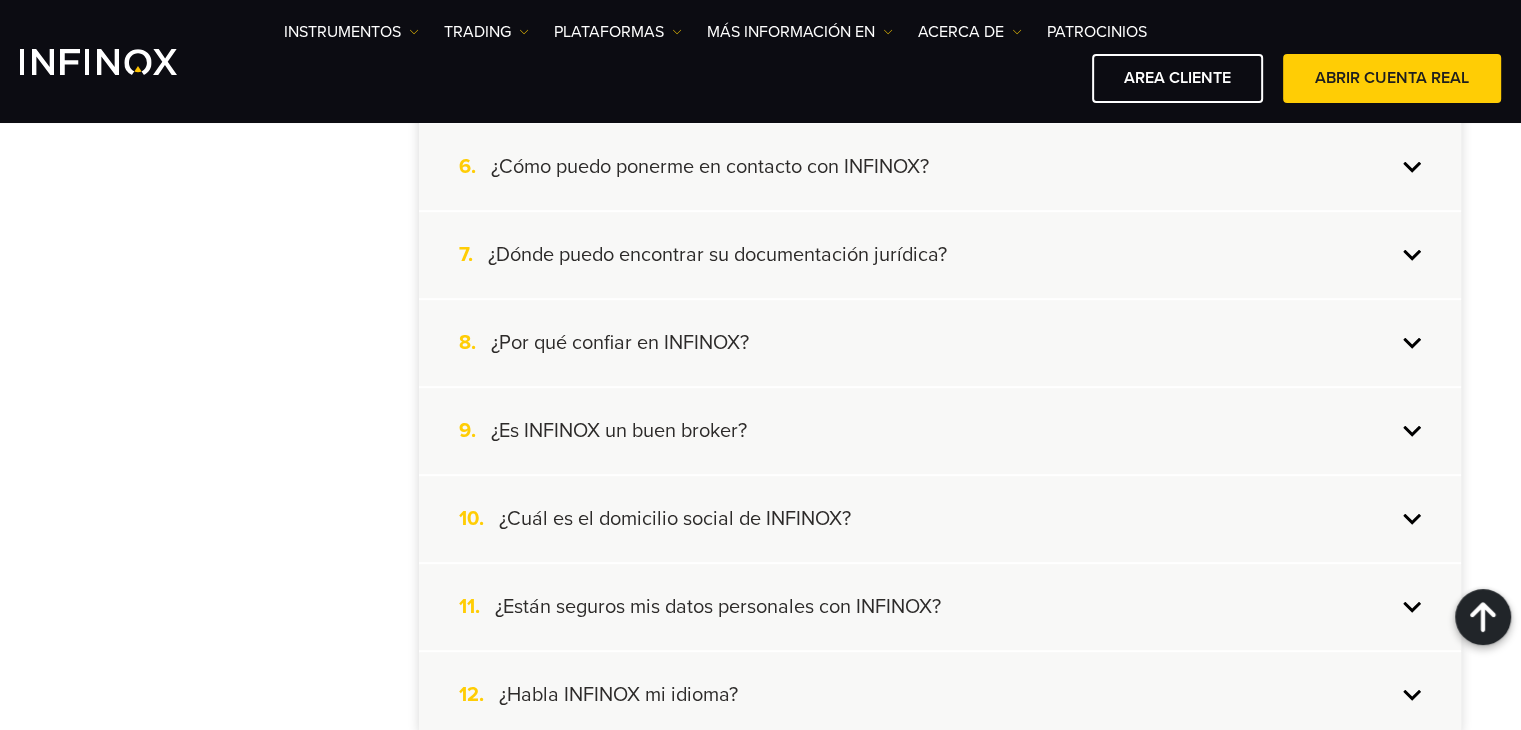 click on "9. ¿Es INFINOX un buen broker?" at bounding box center [940, 431] 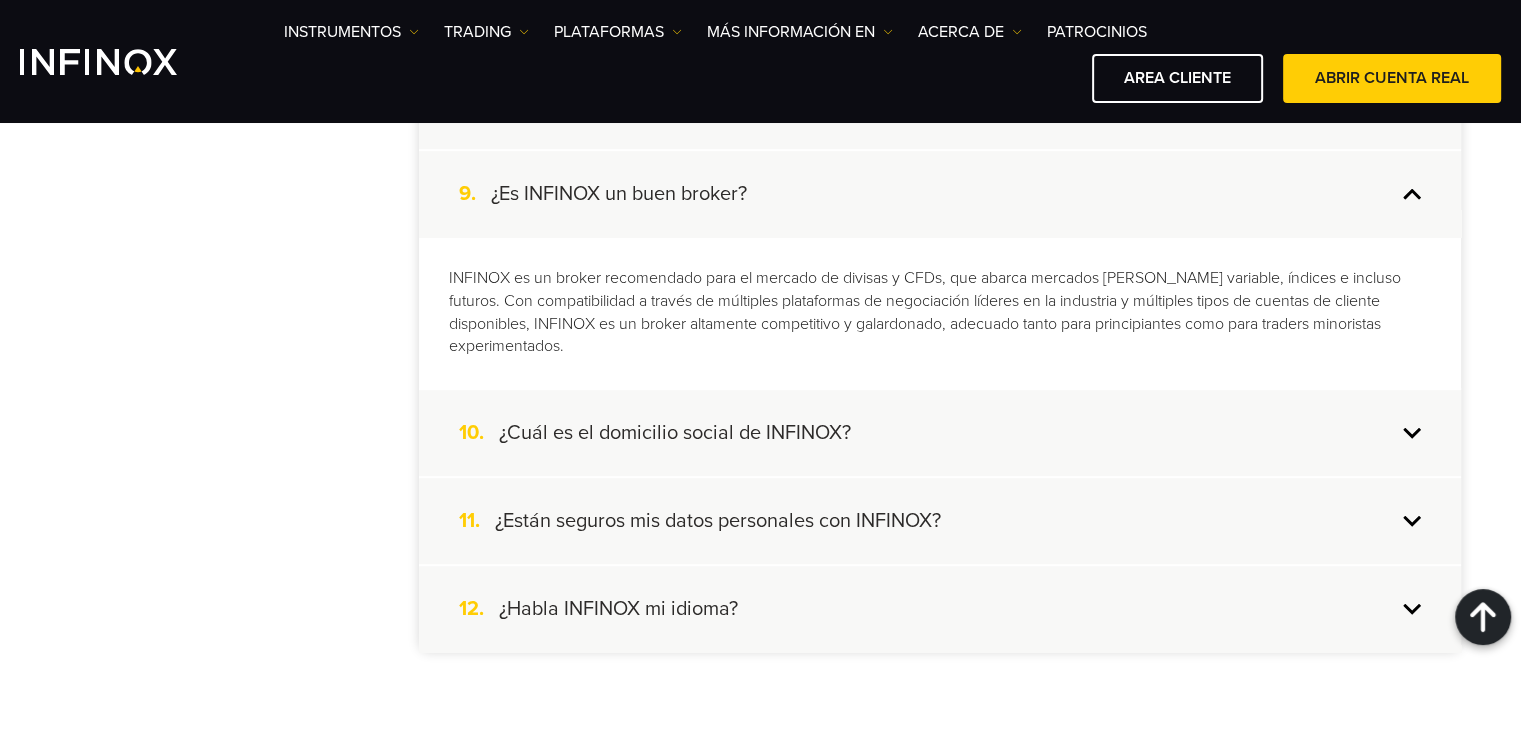 scroll, scrollTop: 1200, scrollLeft: 0, axis: vertical 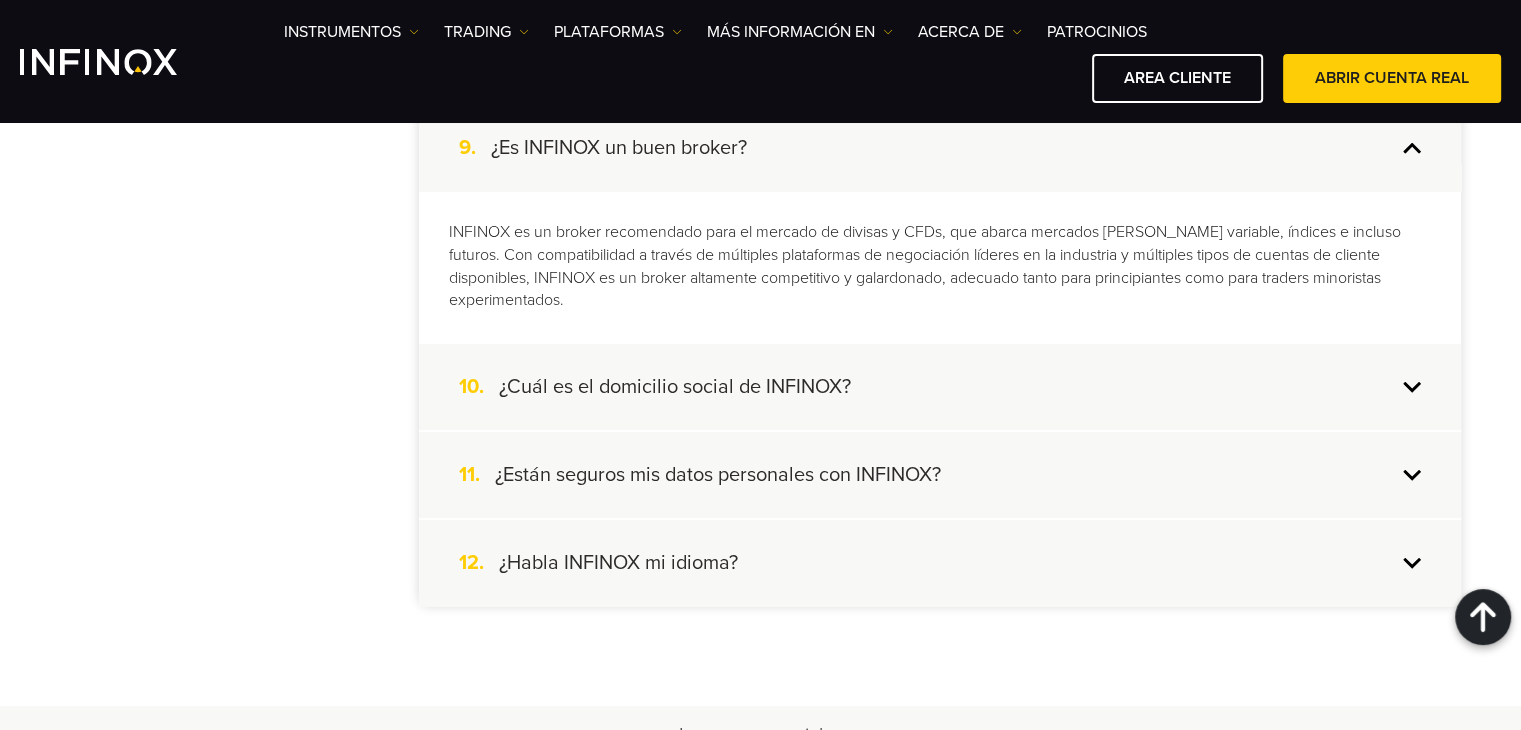click on "¿Cuál es el domicilio social de INFINOX?" at bounding box center [675, 387] 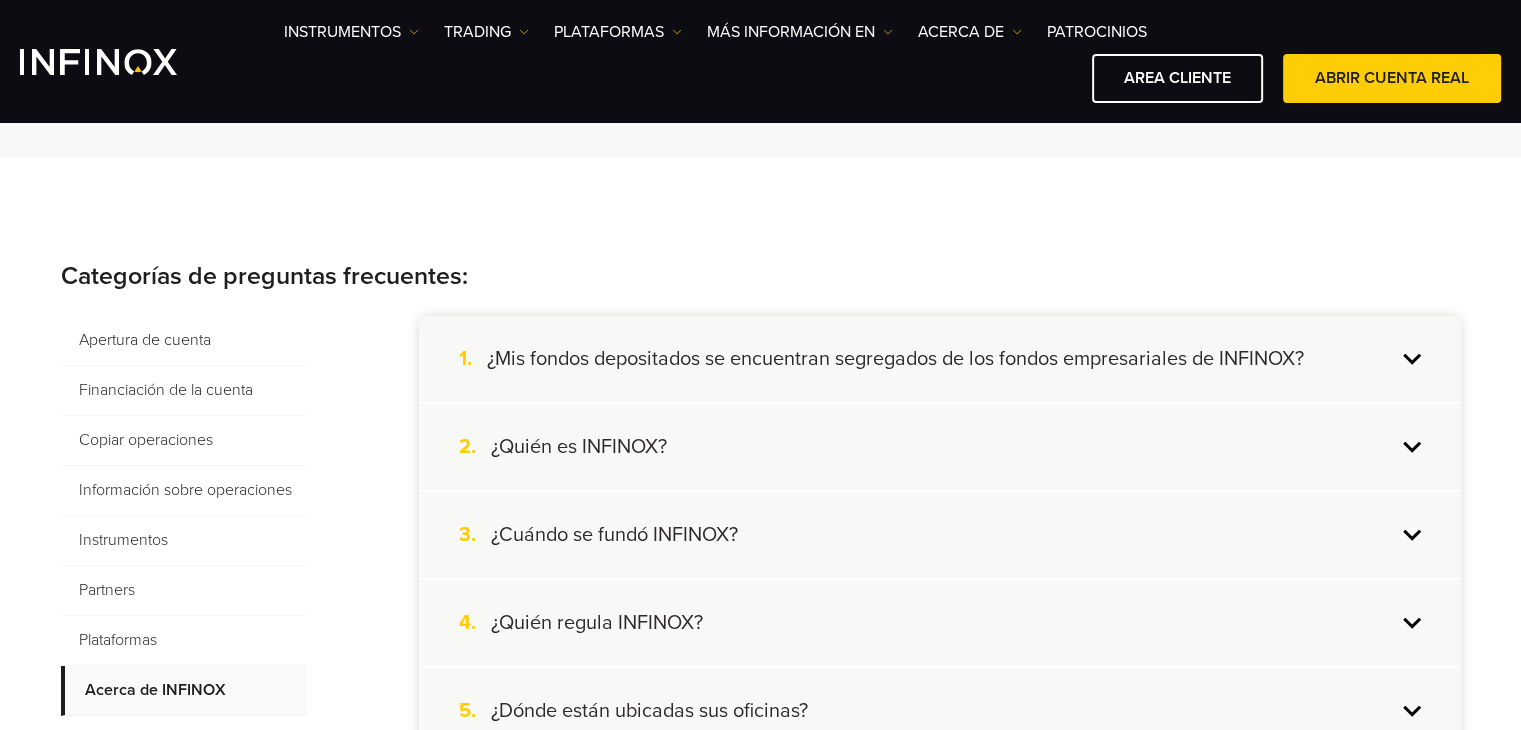 scroll, scrollTop: 200, scrollLeft: 0, axis: vertical 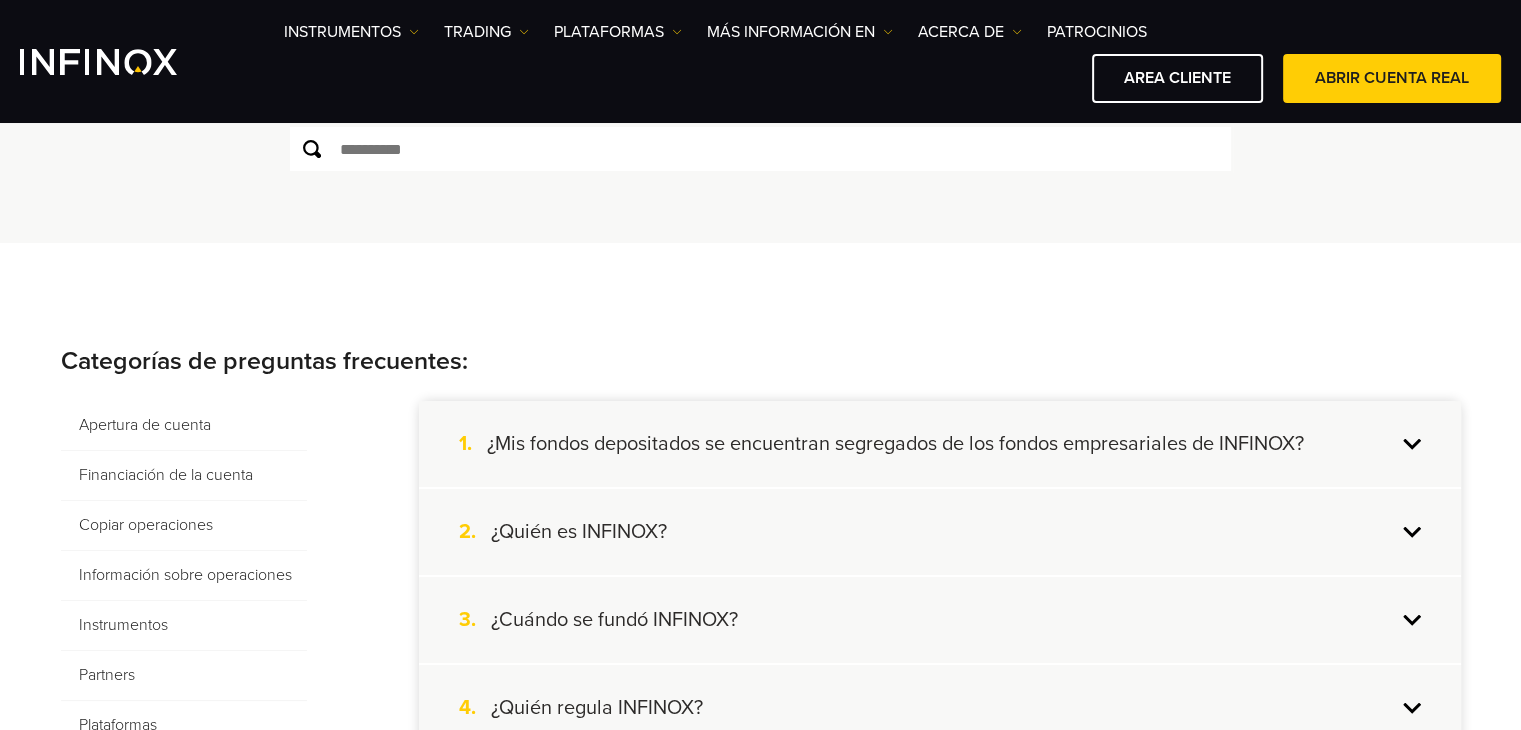 click on "Apertura de cuenta" at bounding box center [184, 426] 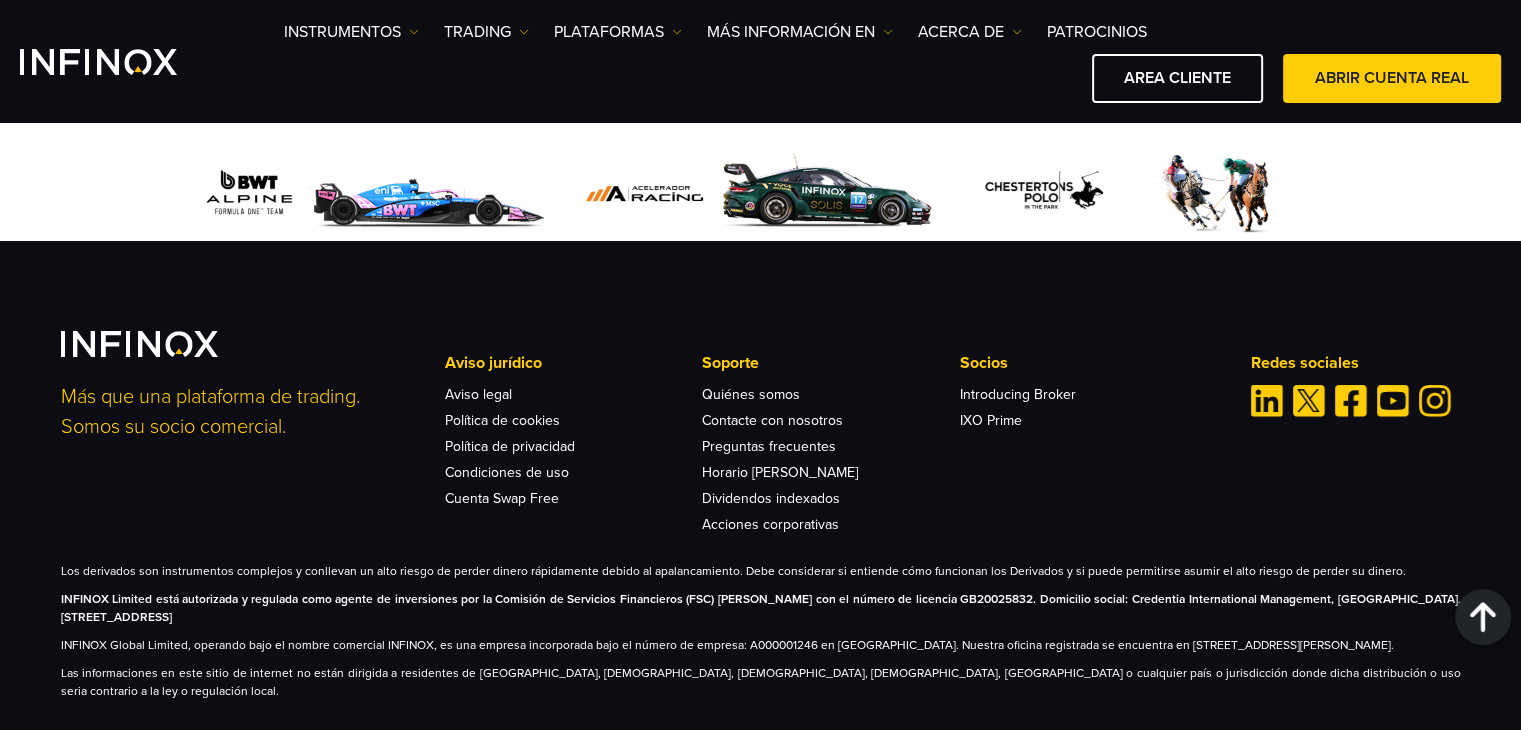 scroll, scrollTop: 3533, scrollLeft: 0, axis: vertical 